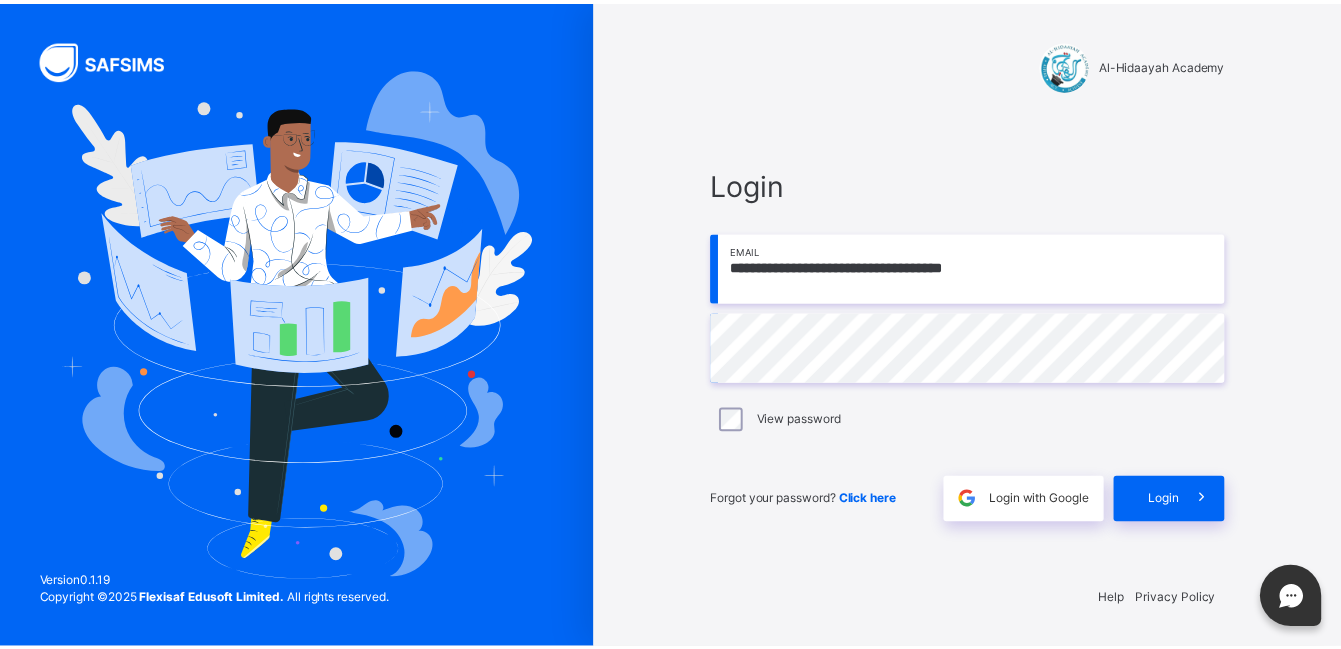 scroll, scrollTop: 0, scrollLeft: 0, axis: both 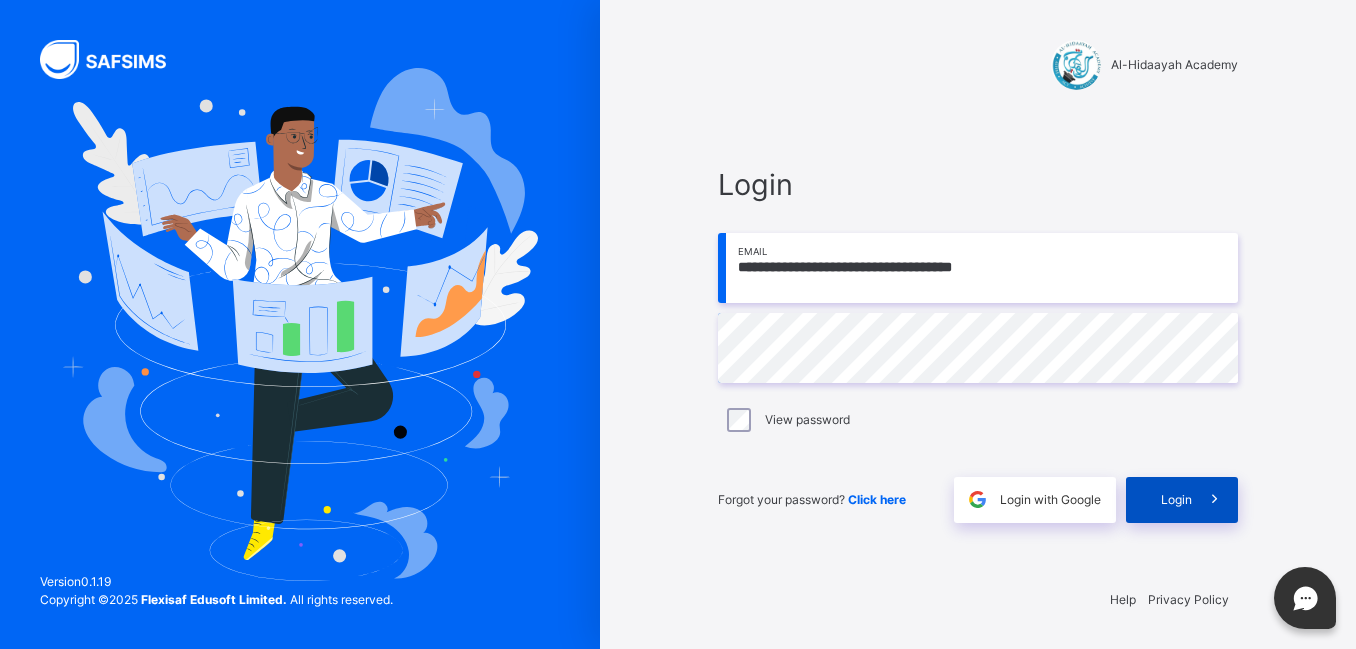 click on "Login" at bounding box center (1176, 500) 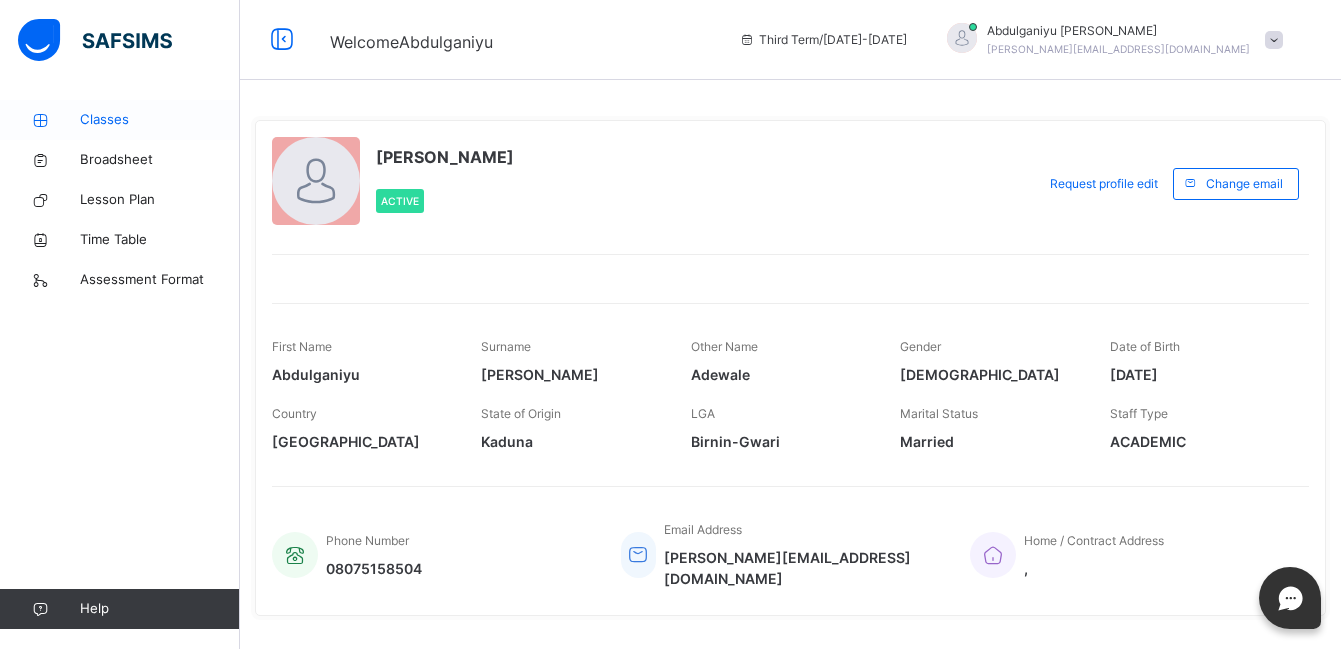 click on "Classes" at bounding box center (160, 120) 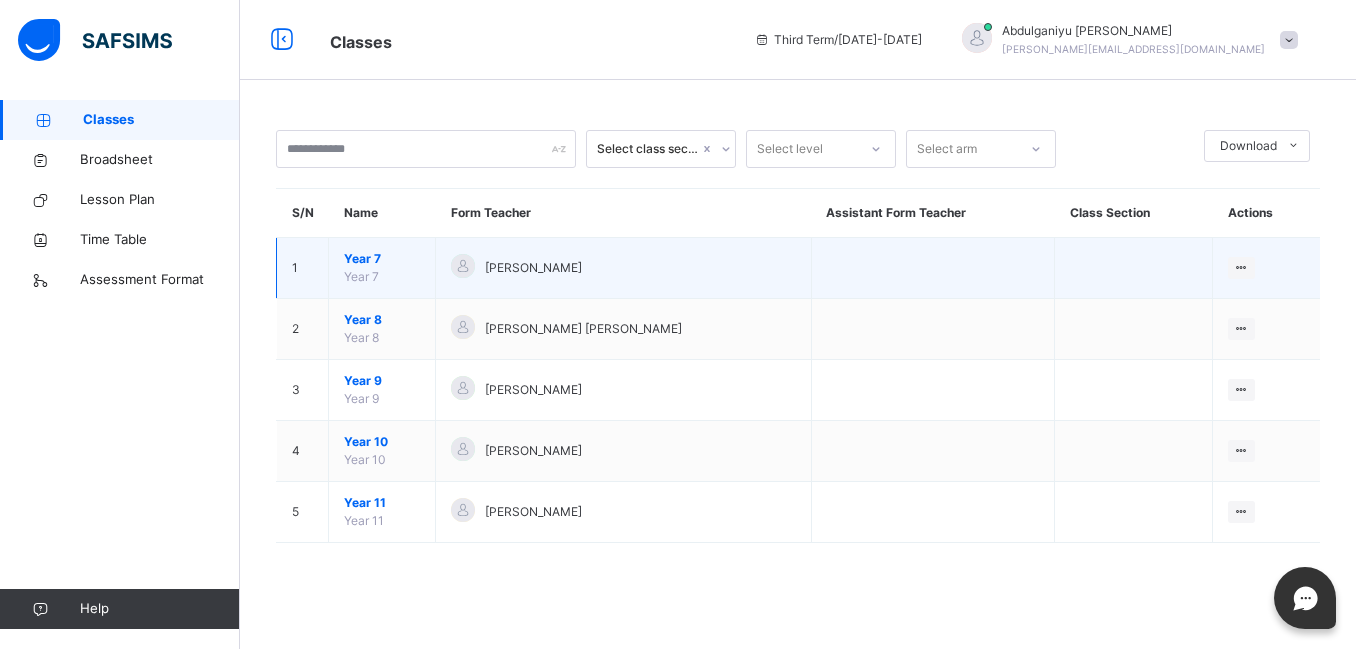 click on "Year 7" at bounding box center [382, 259] 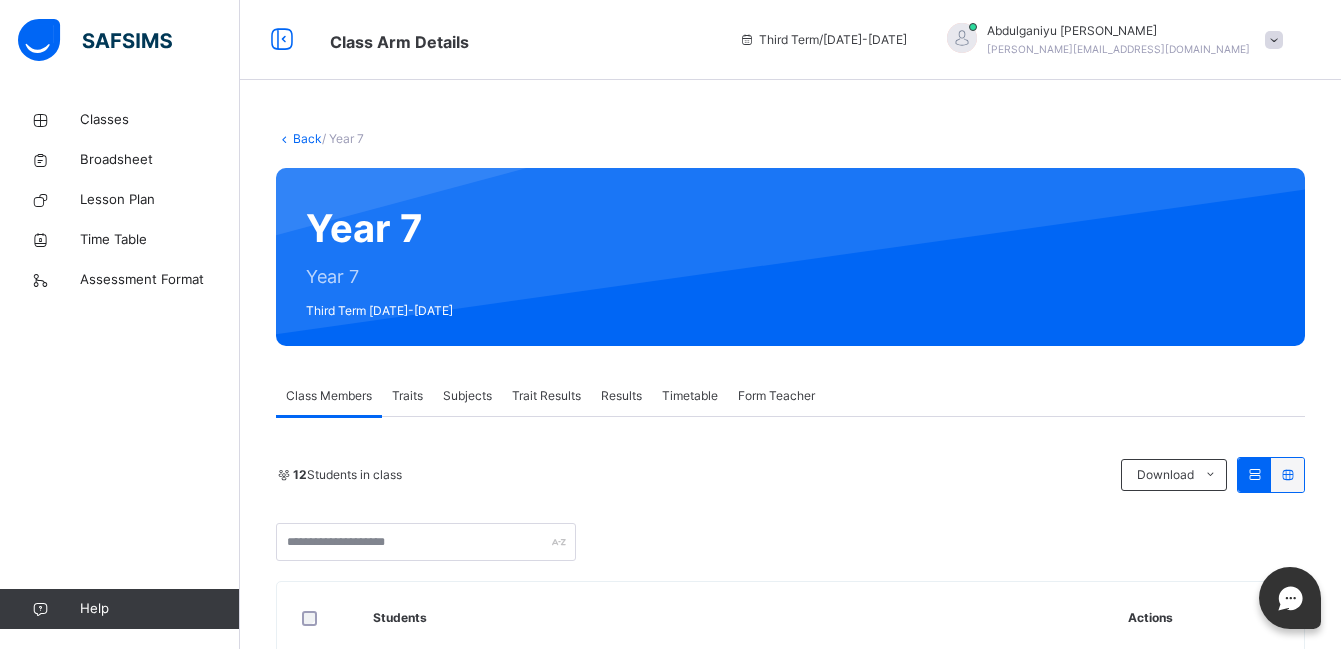 click on "Subjects" at bounding box center [467, 396] 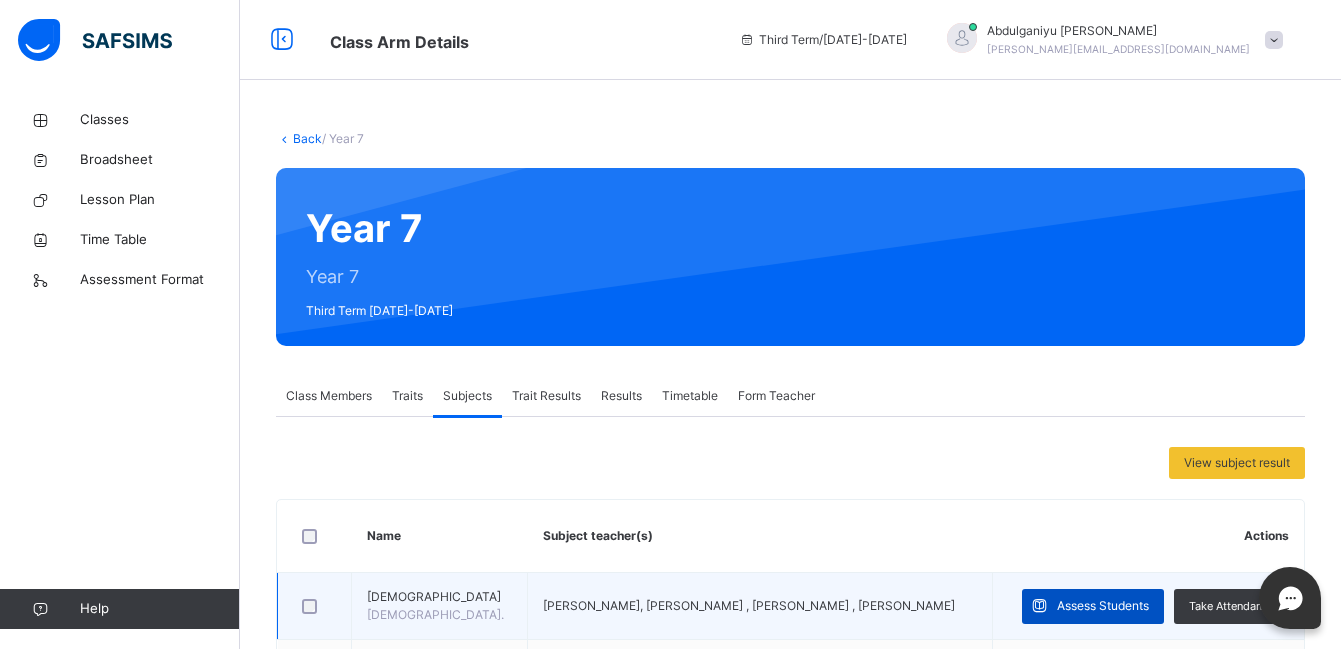 click on "Assess Students" at bounding box center [1103, 606] 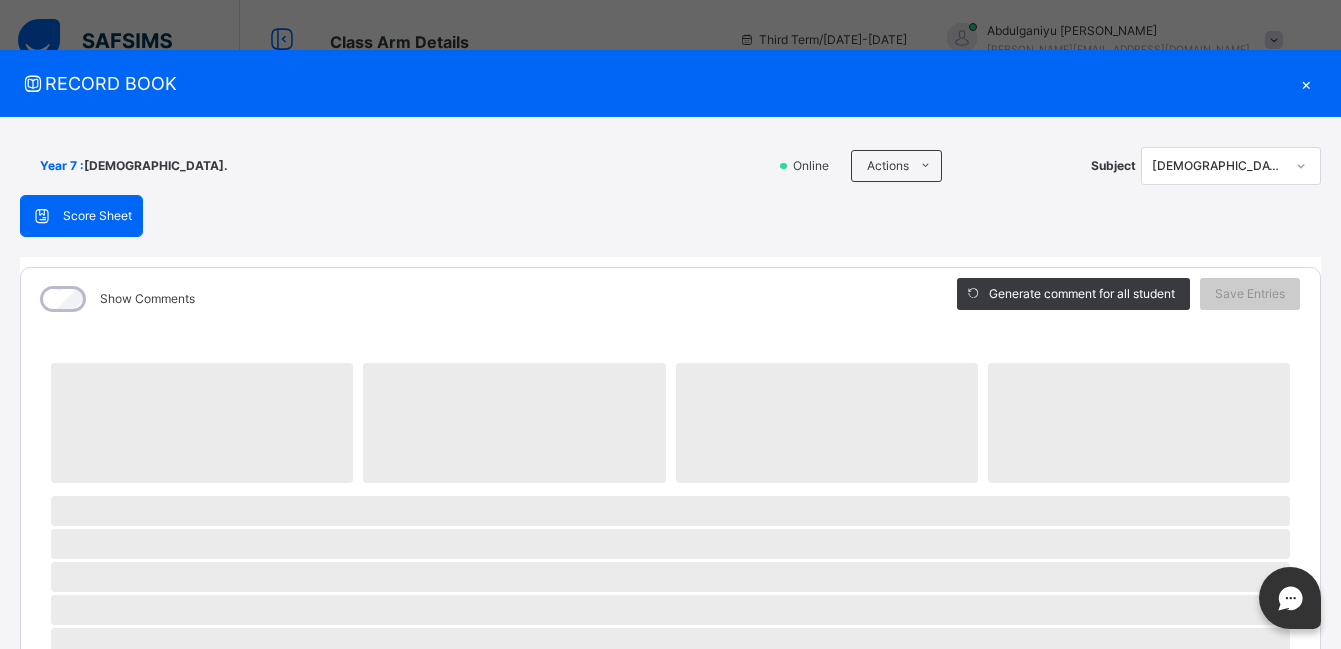 scroll, scrollTop: 780, scrollLeft: 0, axis: vertical 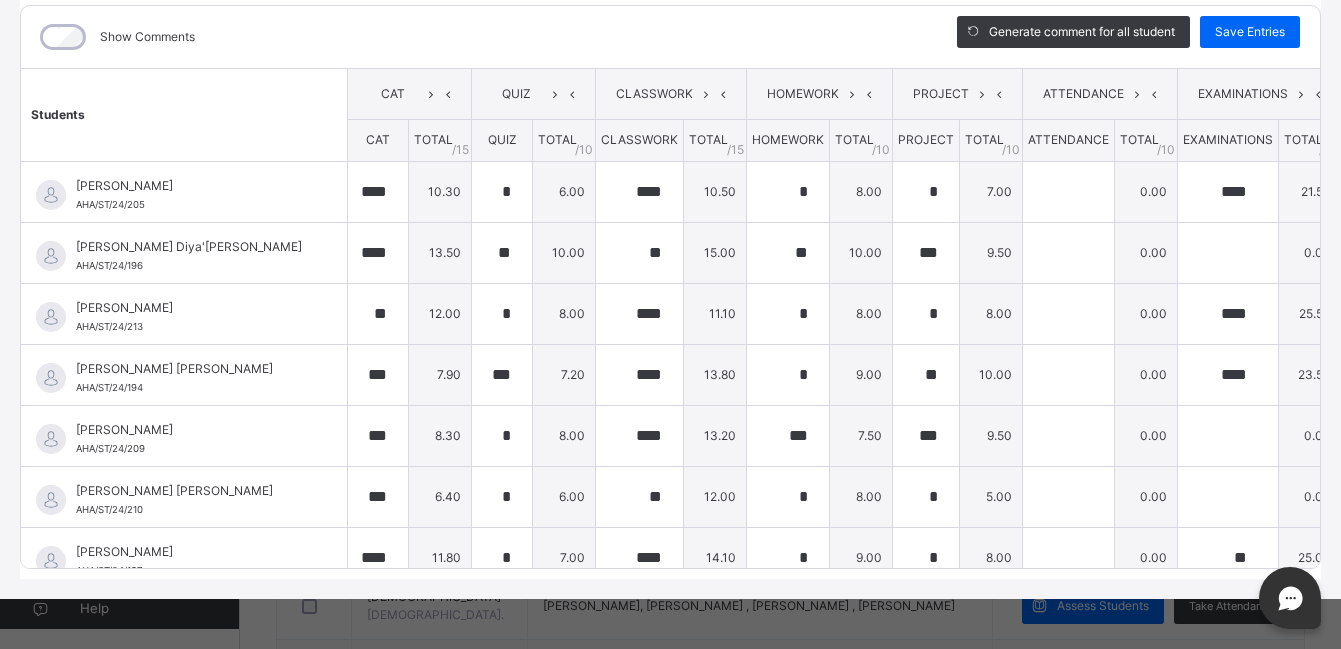 type on "****" 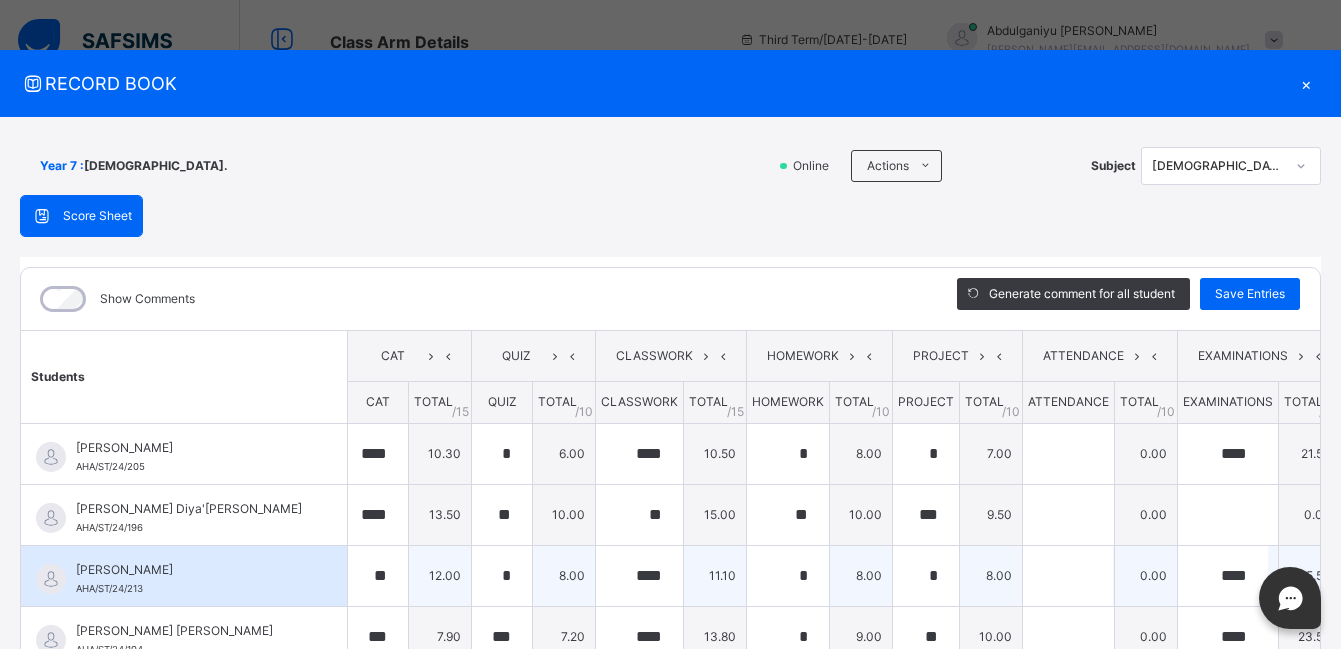 scroll, scrollTop: 341, scrollLeft: 0, axis: vertical 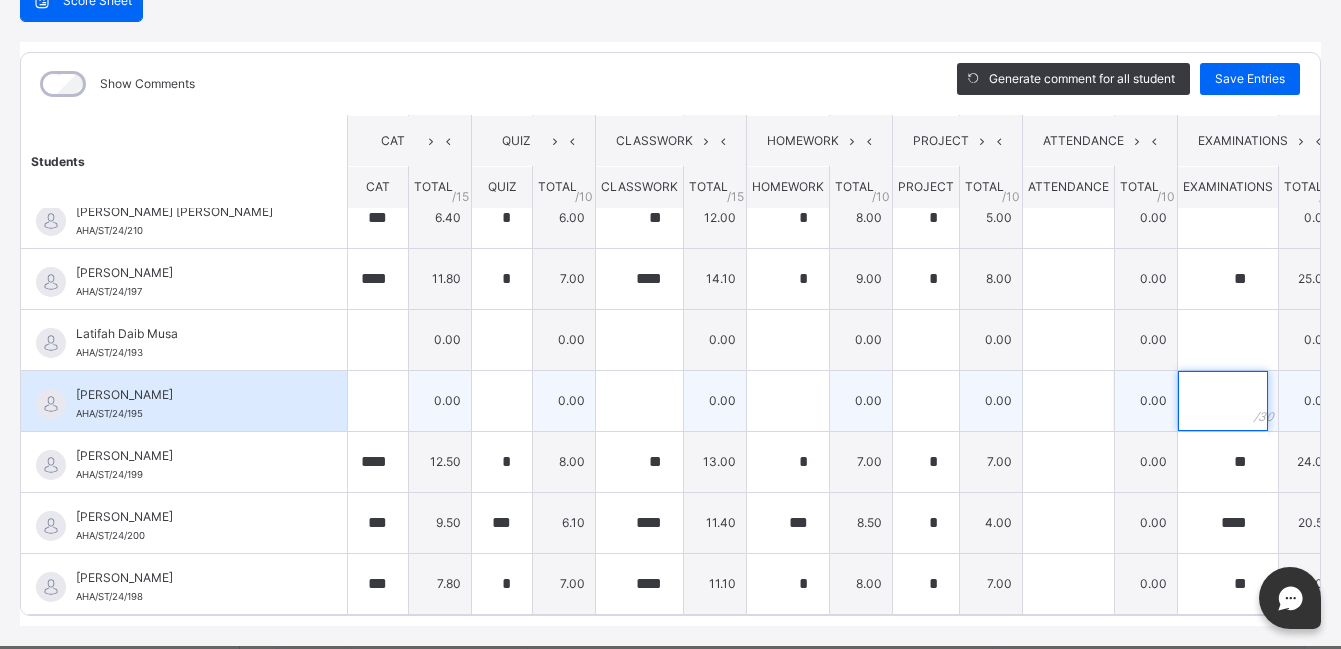 click at bounding box center (1223, 401) 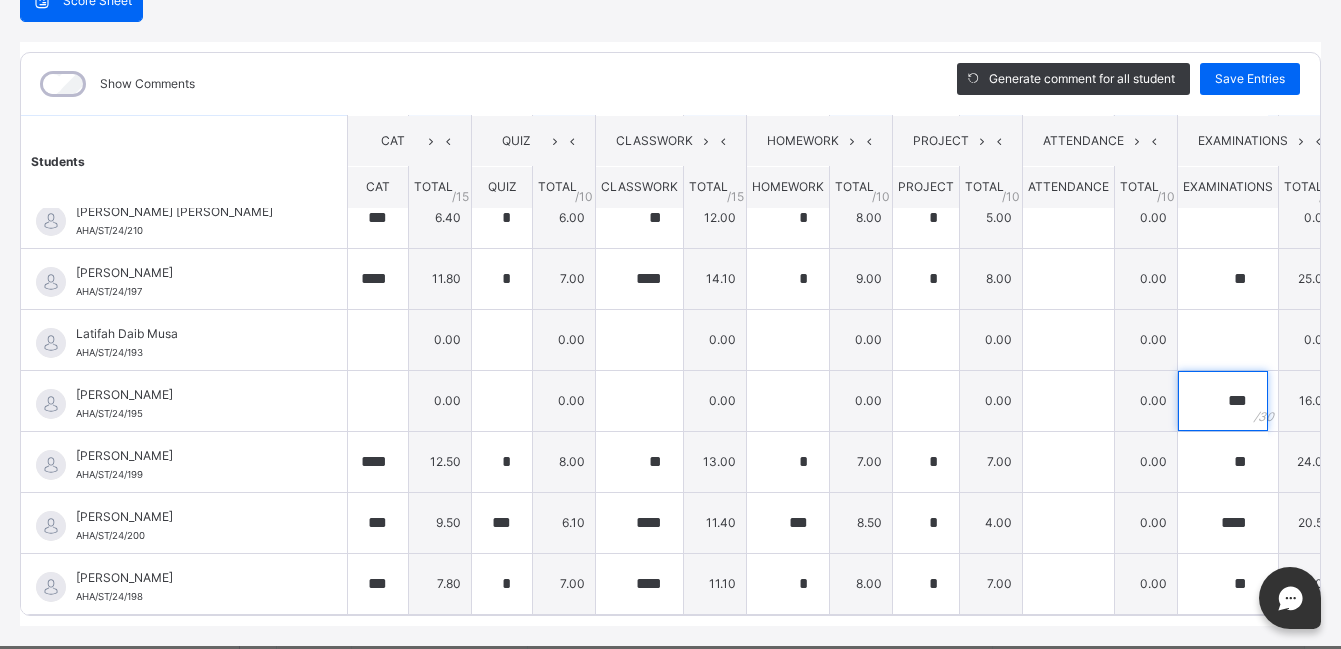 scroll, scrollTop: 0, scrollLeft: 0, axis: both 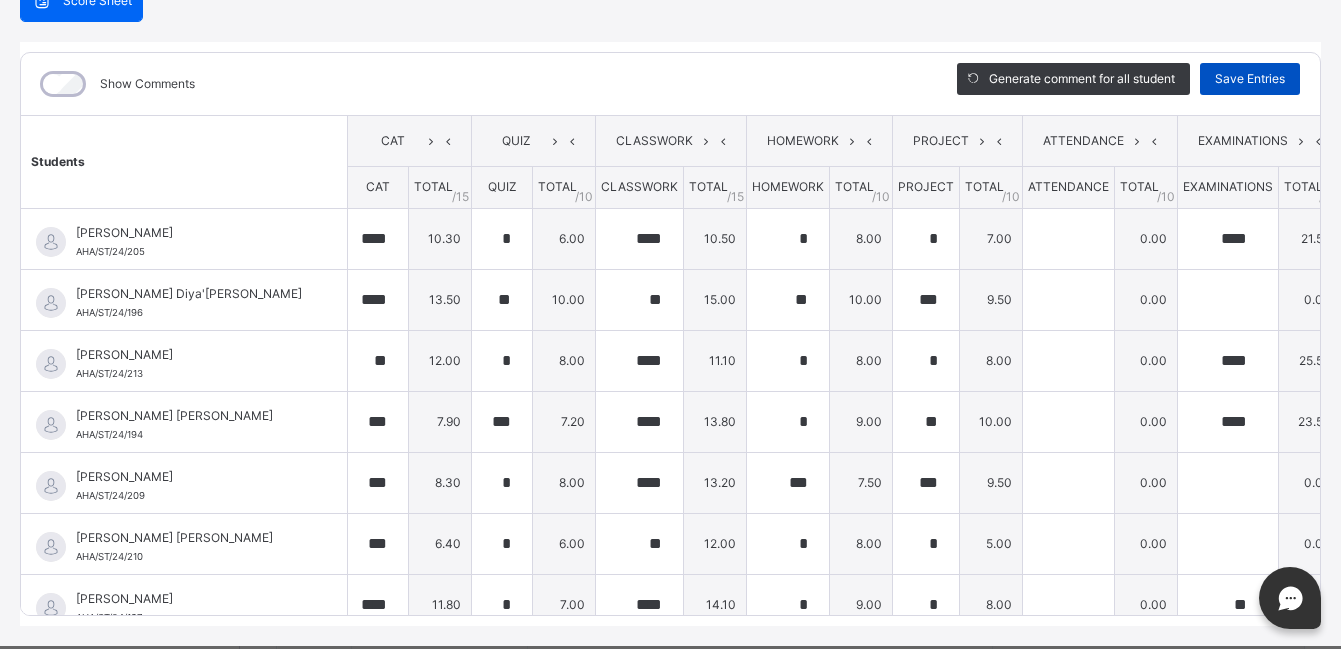 type on "***" 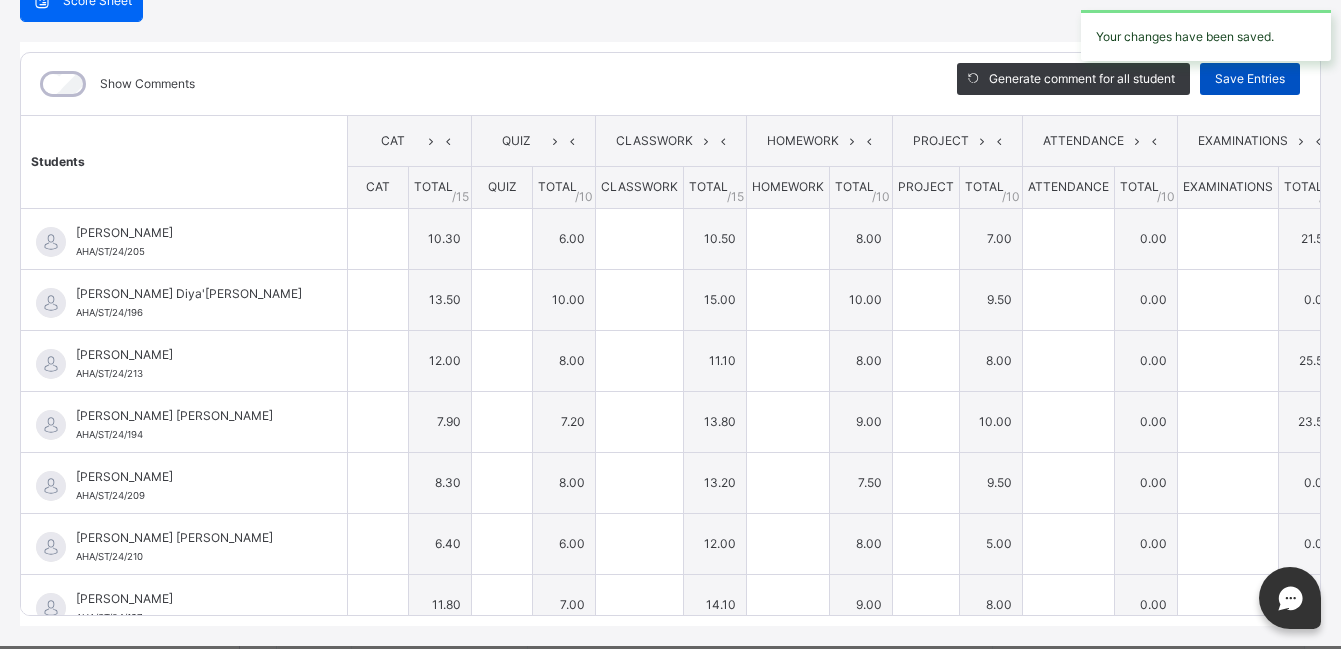 type on "****" 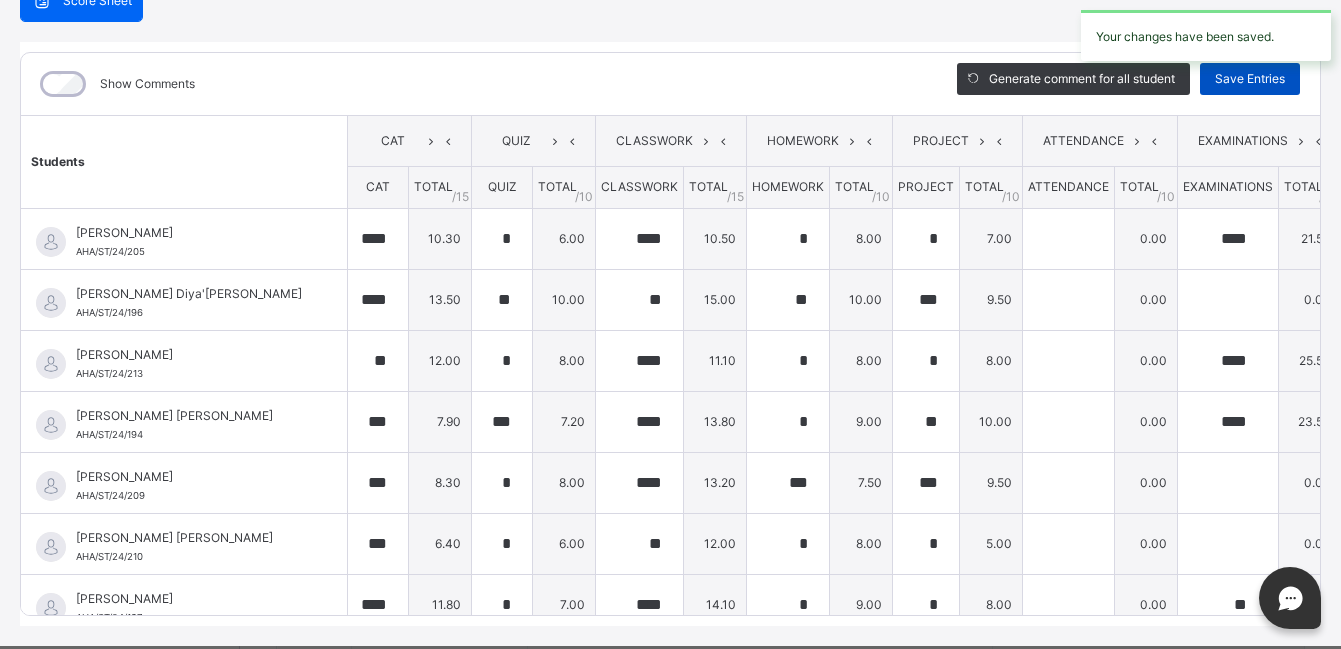 type on "***" 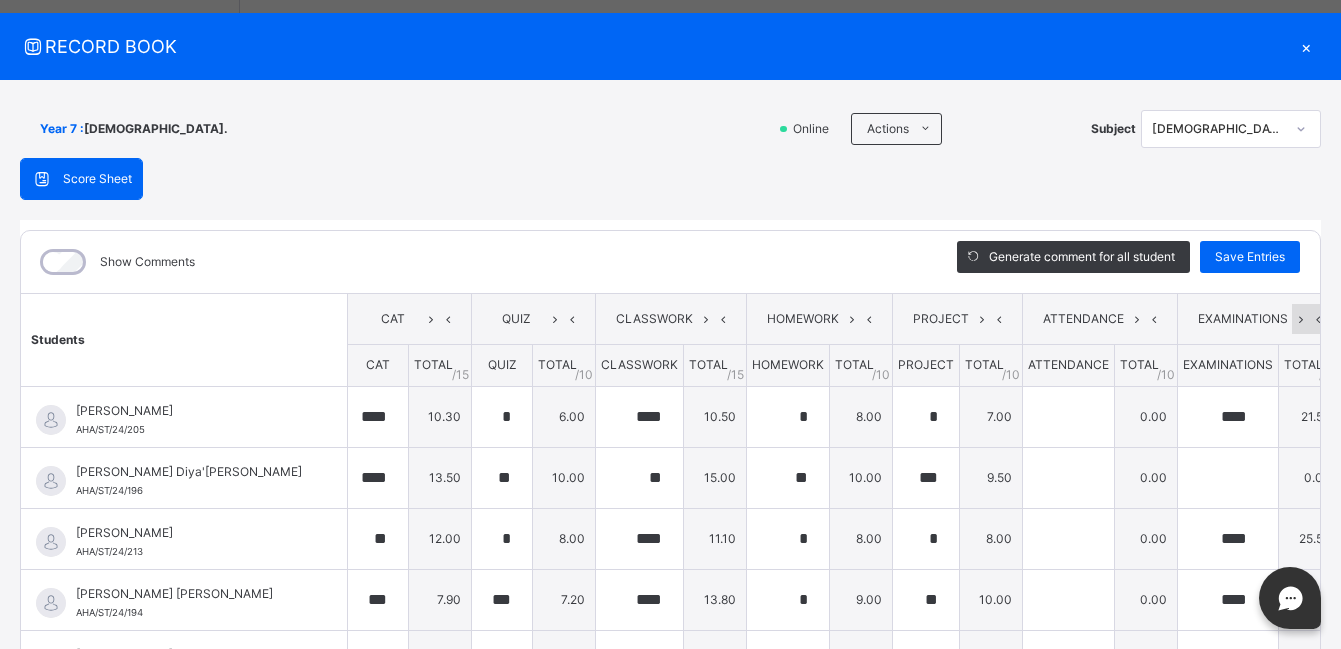 scroll, scrollTop: 0, scrollLeft: 0, axis: both 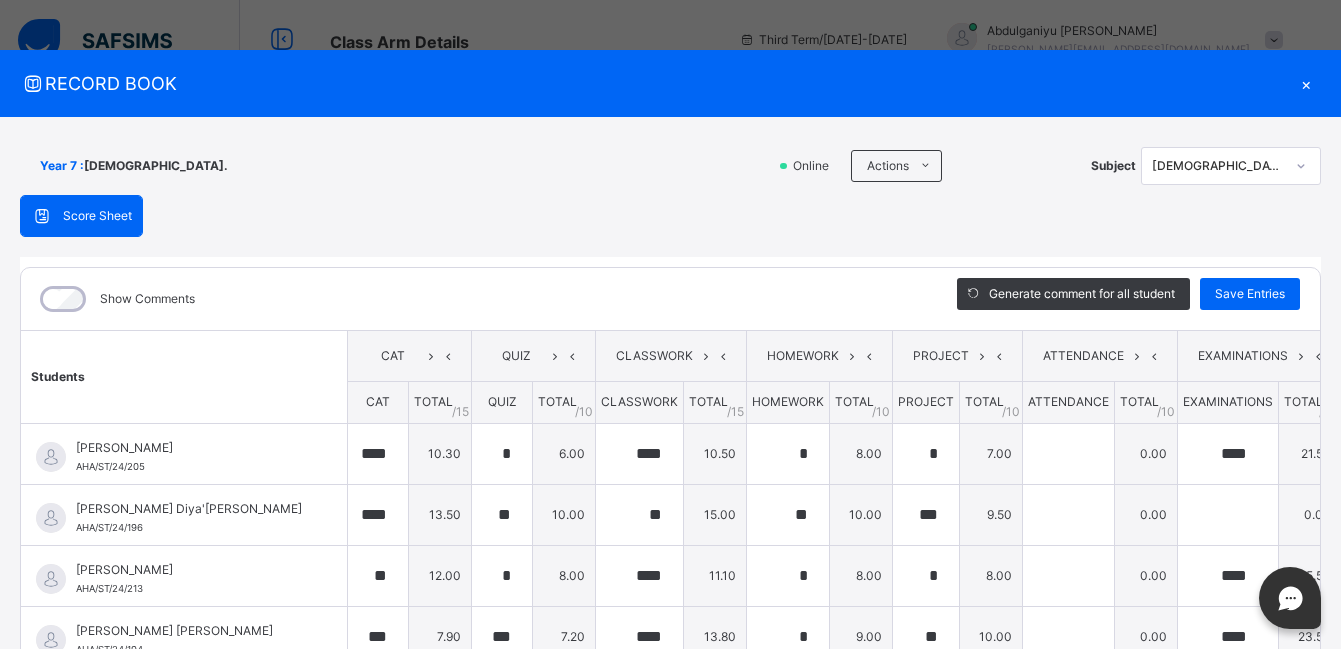 click on "×" at bounding box center [1306, 83] 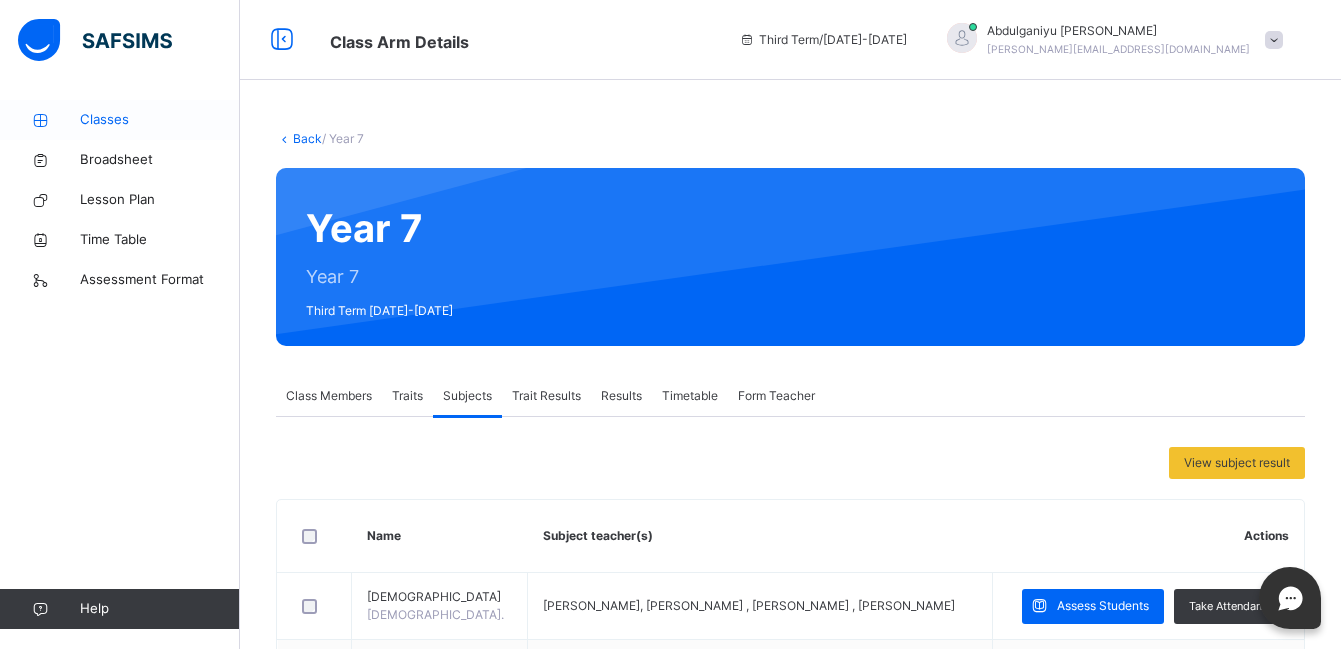 click on "Classes" at bounding box center (160, 120) 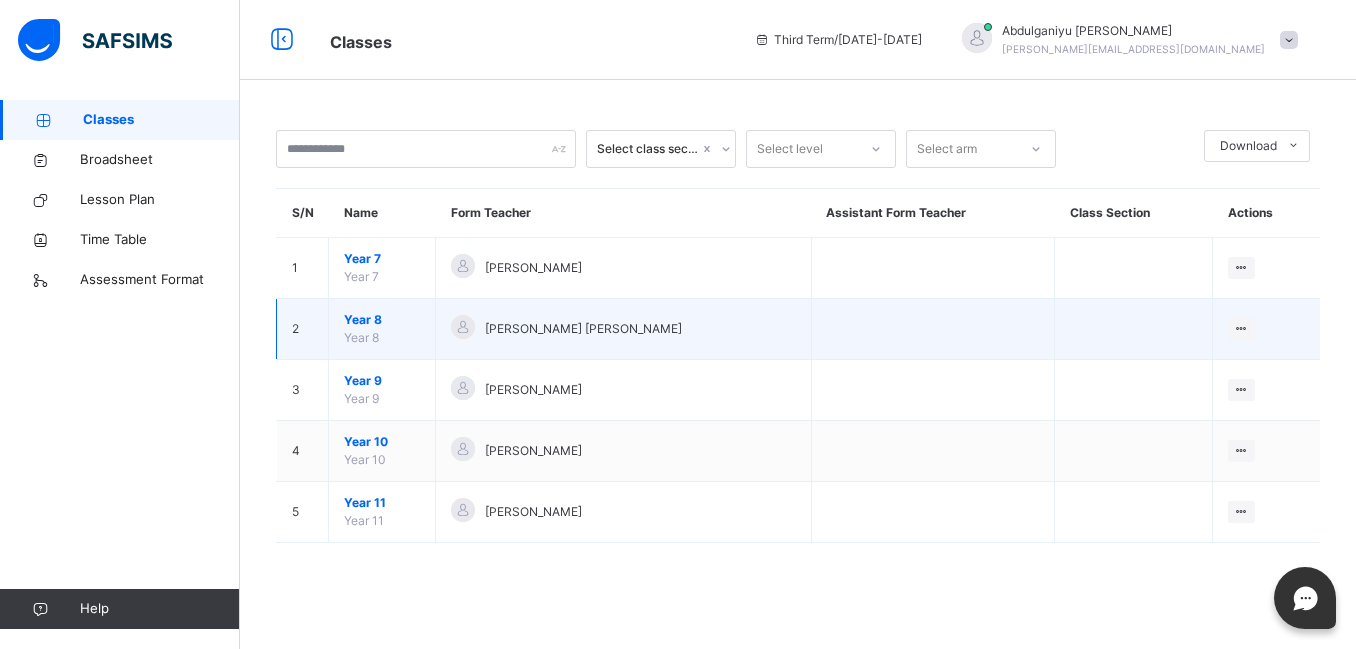 click on "Year 8" at bounding box center (382, 320) 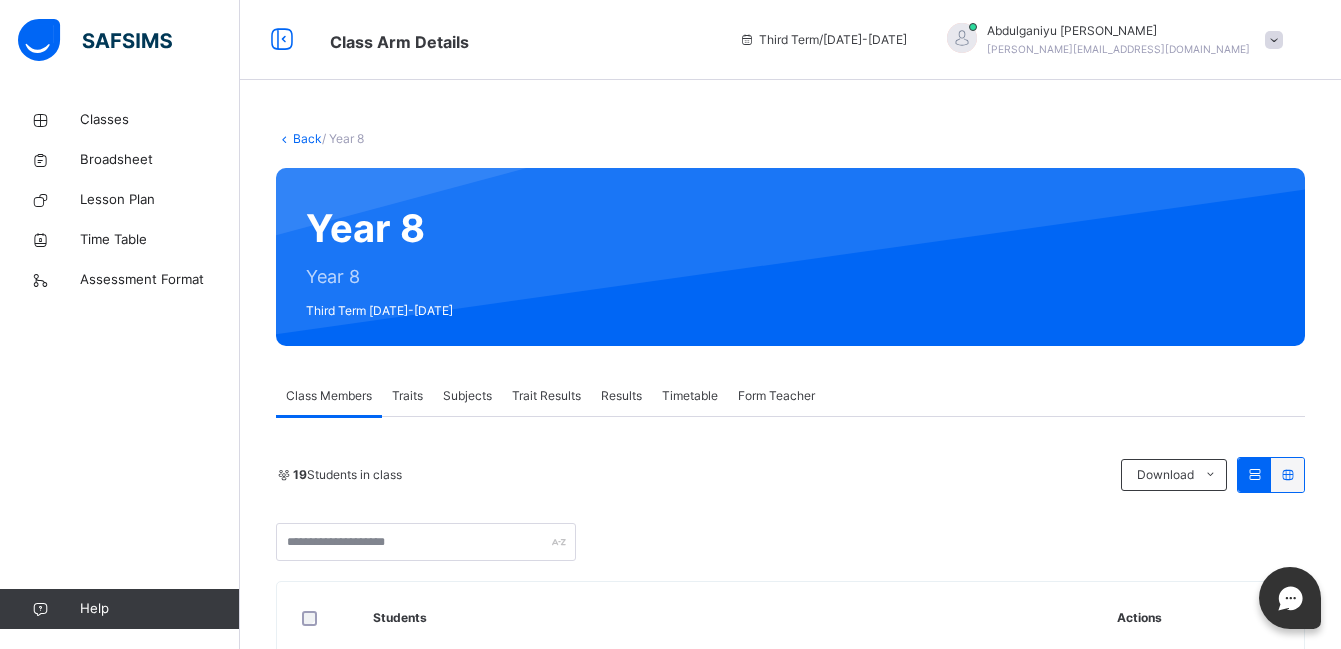 click on "Subjects" at bounding box center [467, 396] 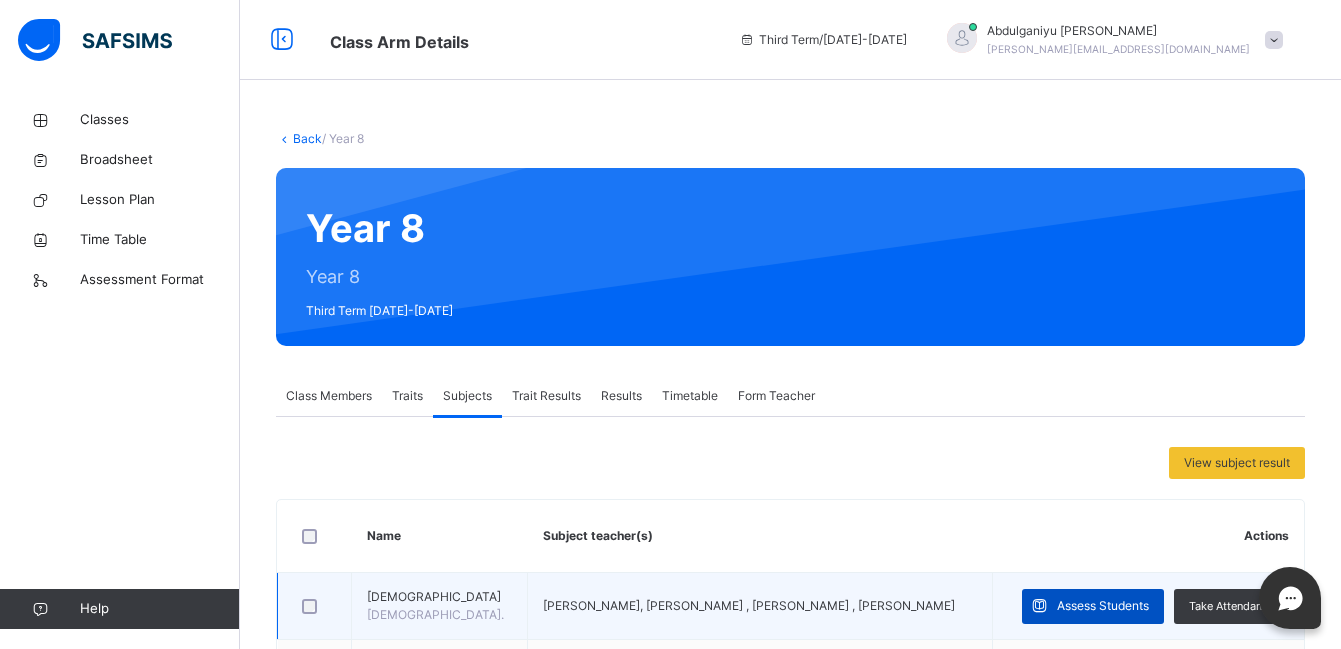 click on "Assess Students" at bounding box center [1103, 606] 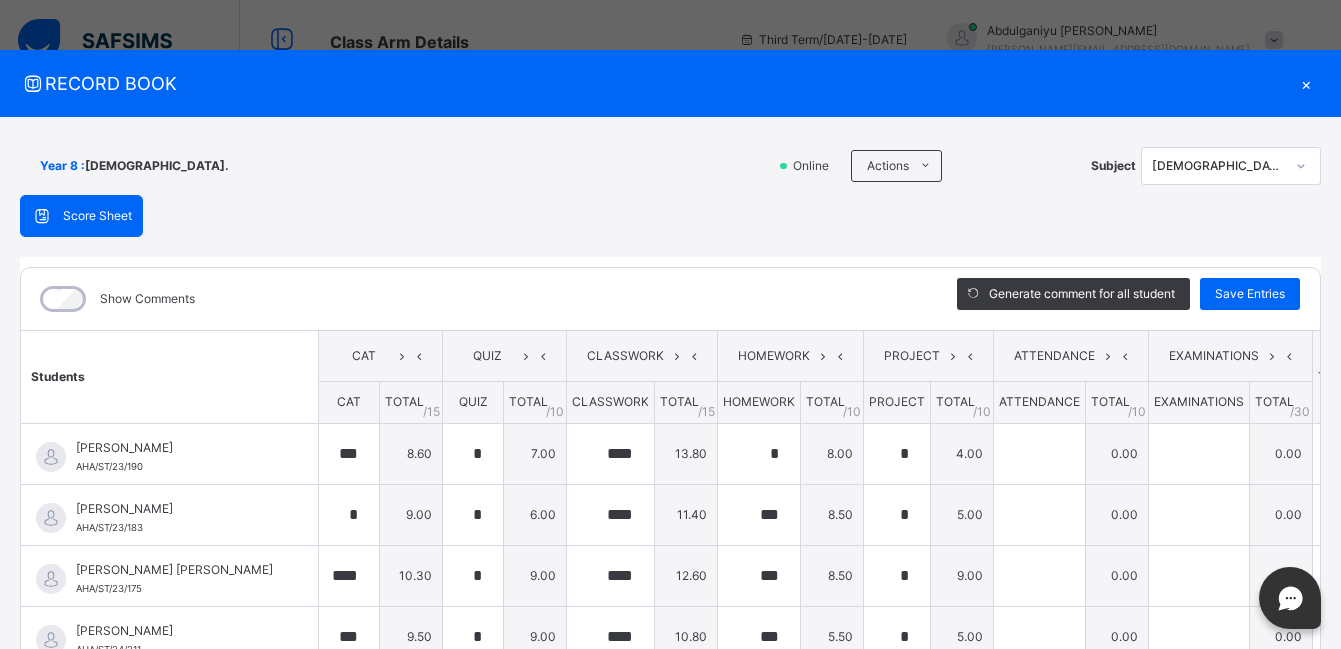 type on "***" 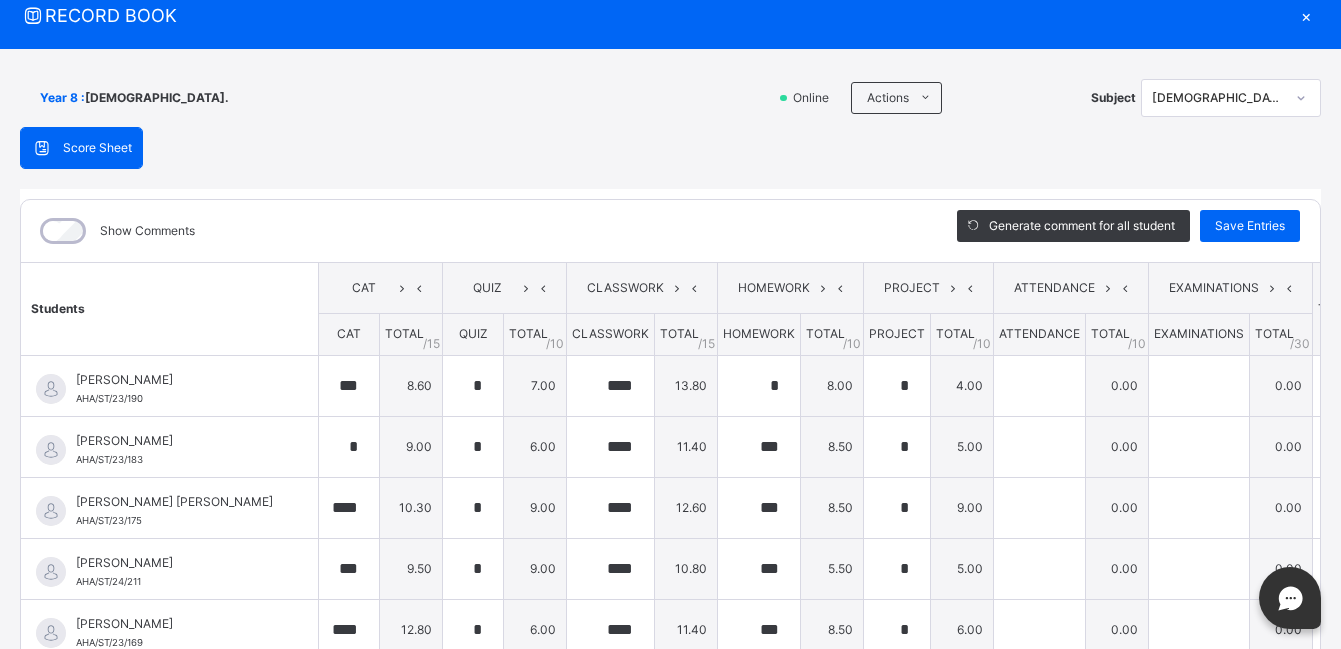 scroll, scrollTop: 27, scrollLeft: 0, axis: vertical 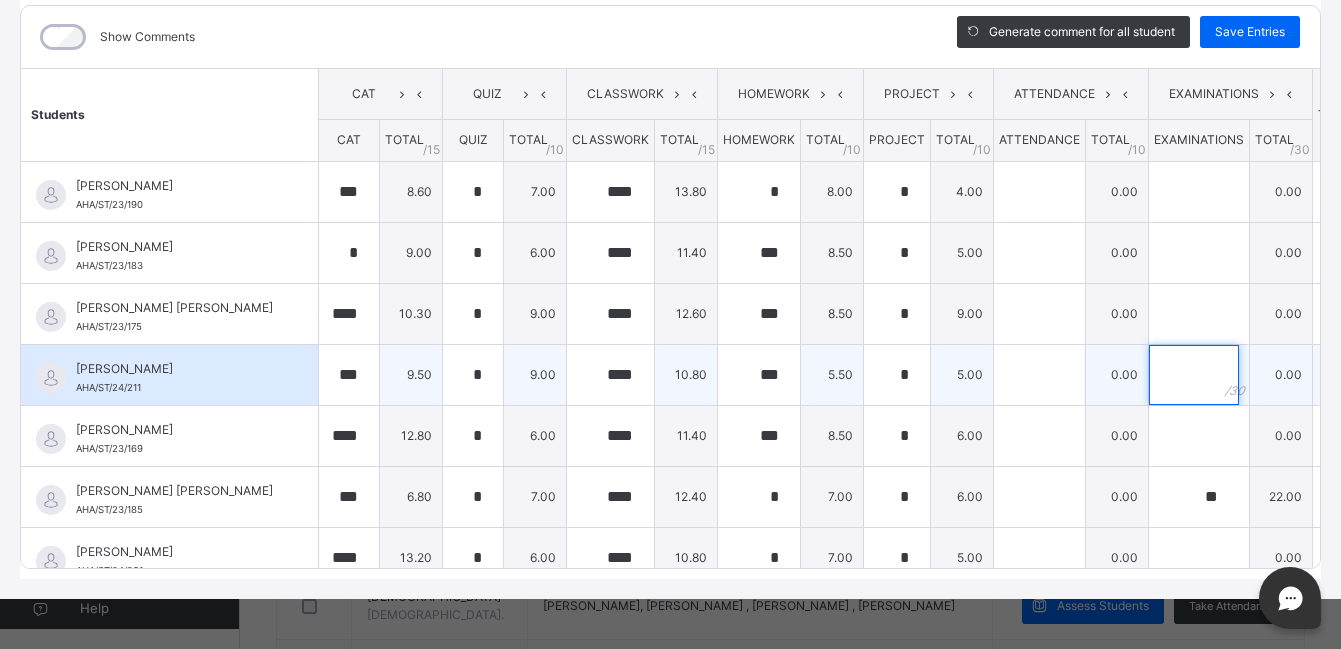 click at bounding box center [1194, 375] 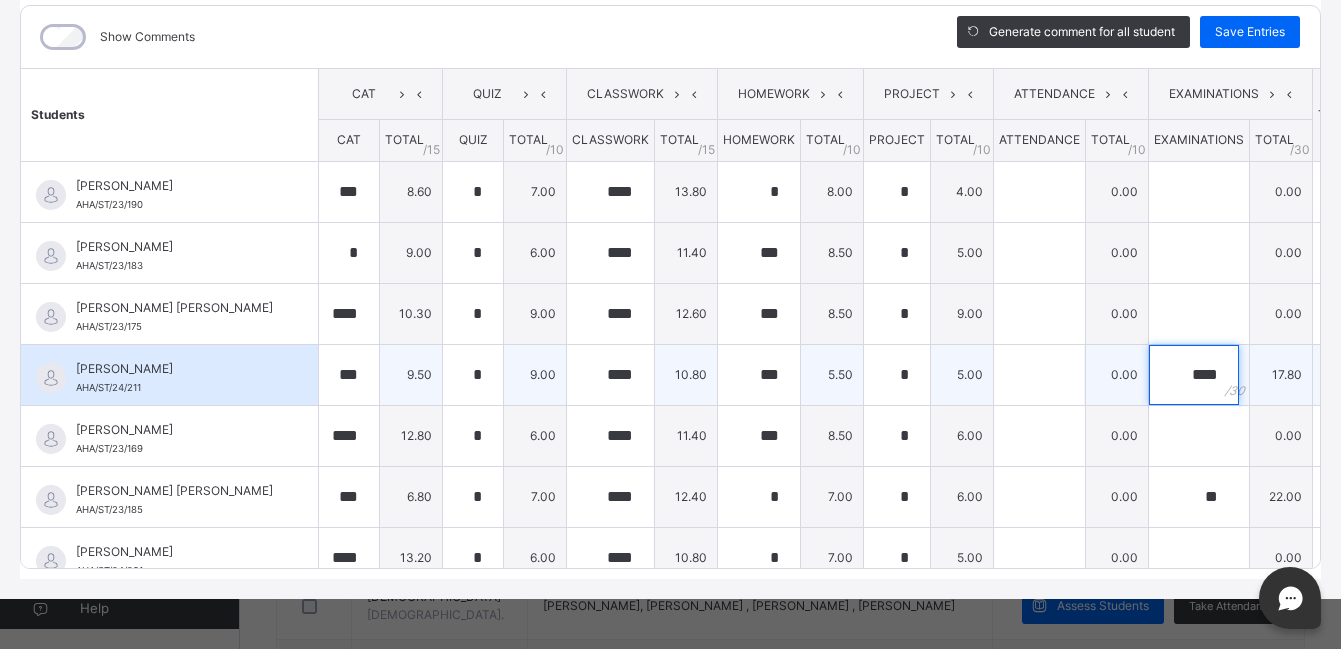 scroll, scrollTop: 0, scrollLeft: 0, axis: both 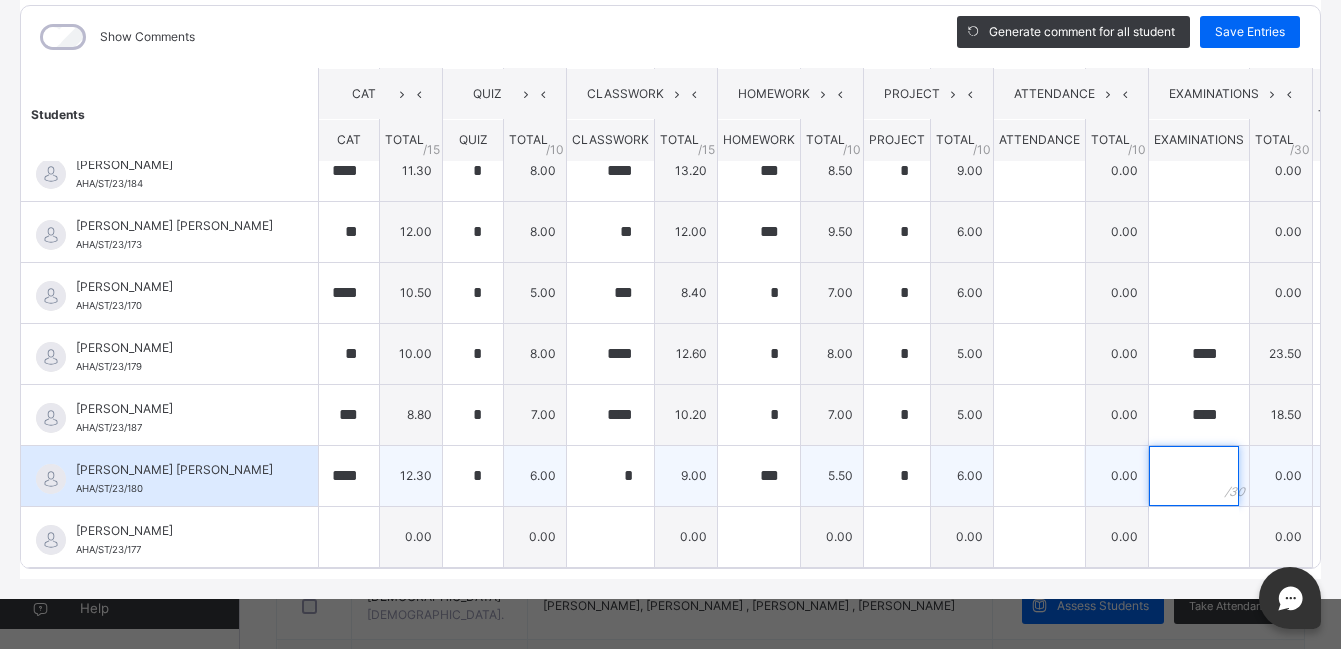 click at bounding box center [1194, 476] 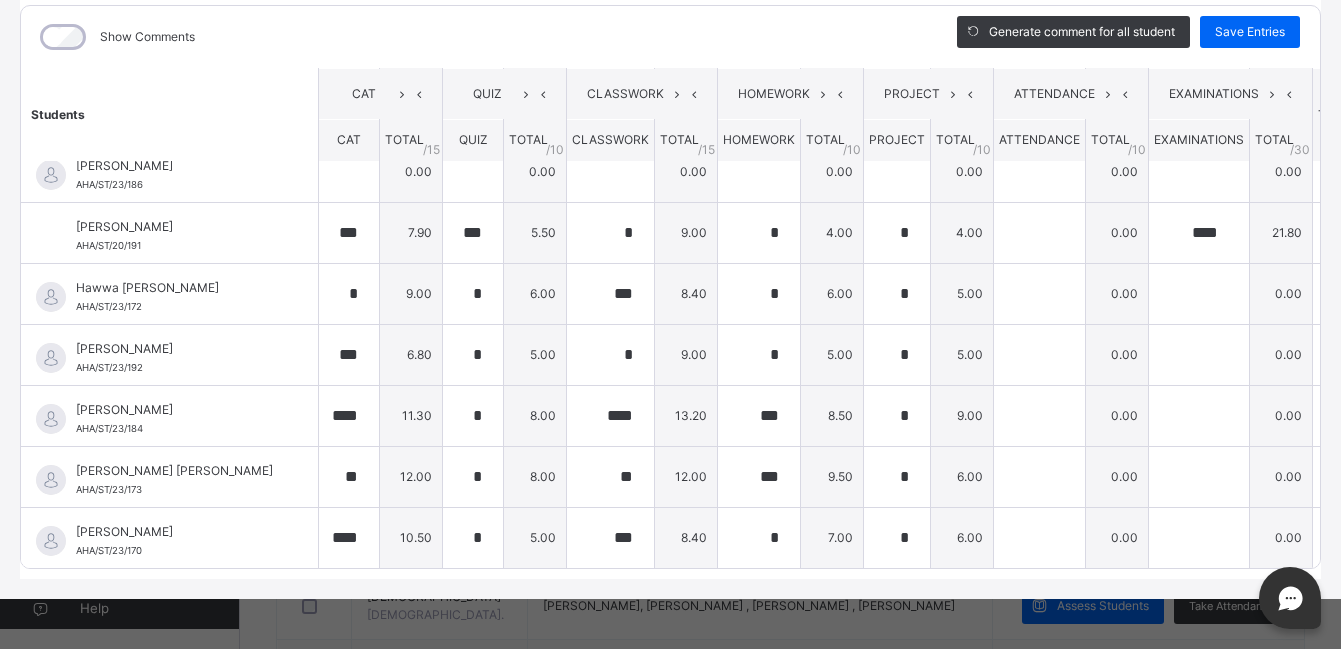 scroll, scrollTop: 503, scrollLeft: 0, axis: vertical 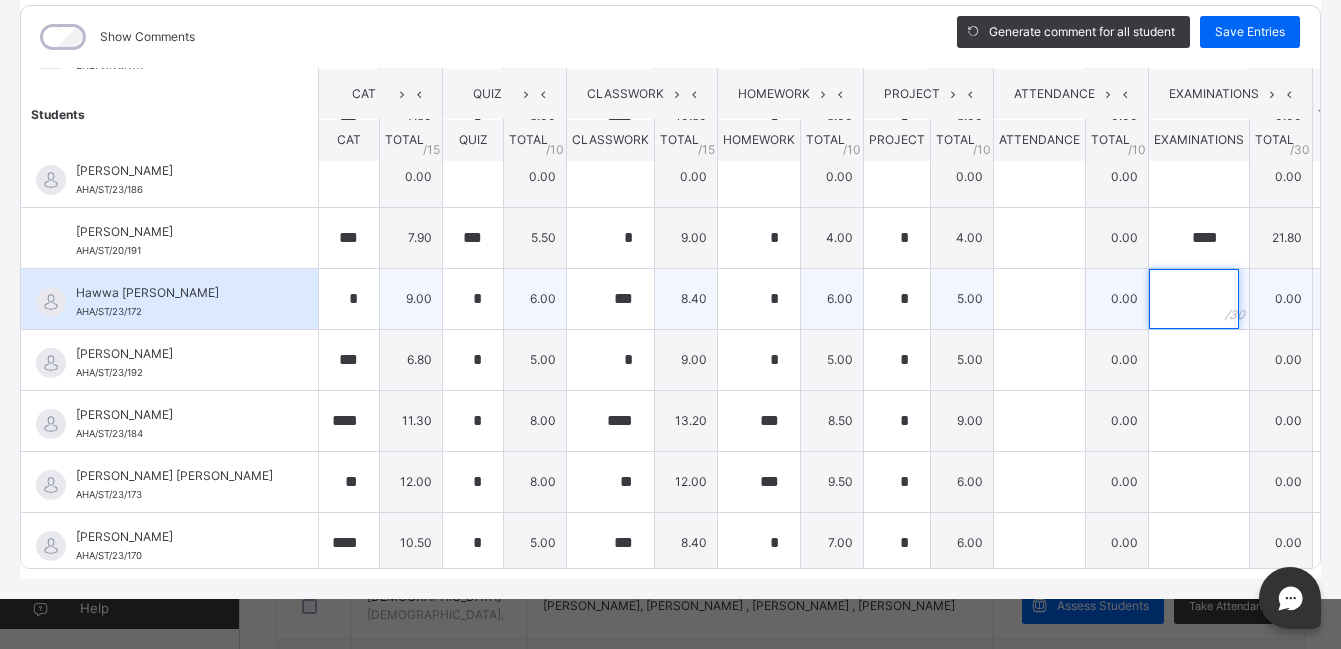 click at bounding box center [1194, 299] 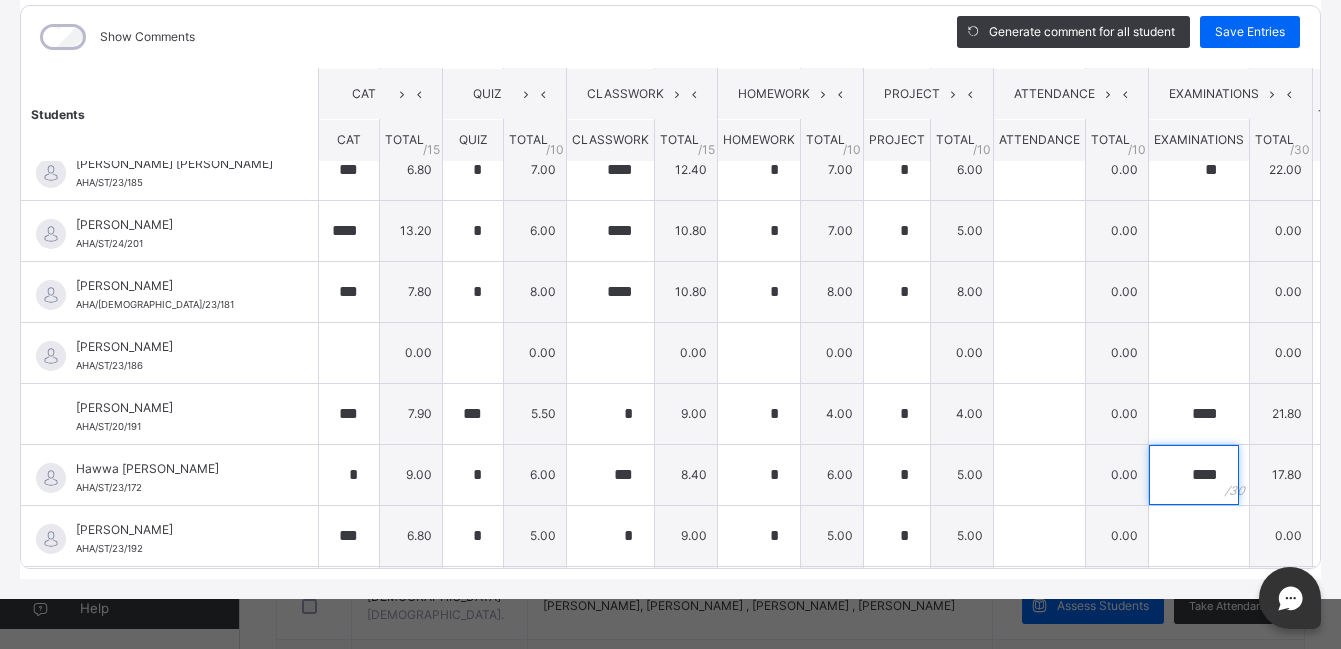 scroll, scrollTop: 321, scrollLeft: 0, axis: vertical 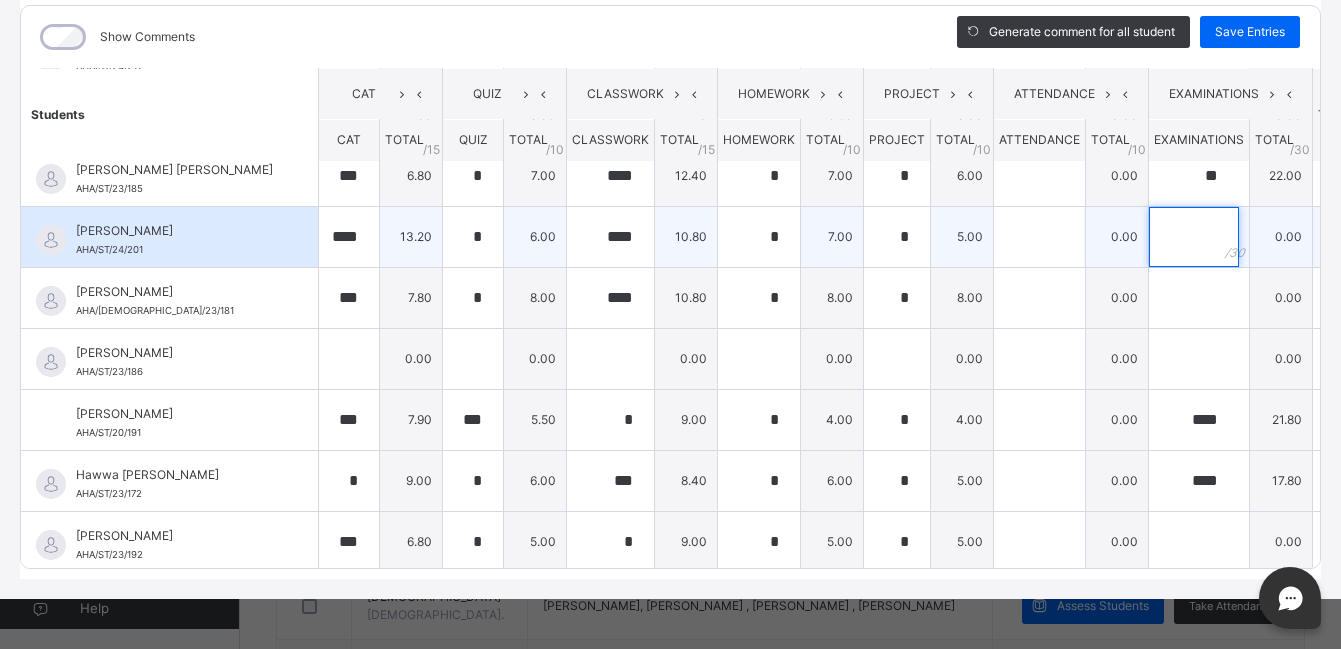 click at bounding box center [1194, 237] 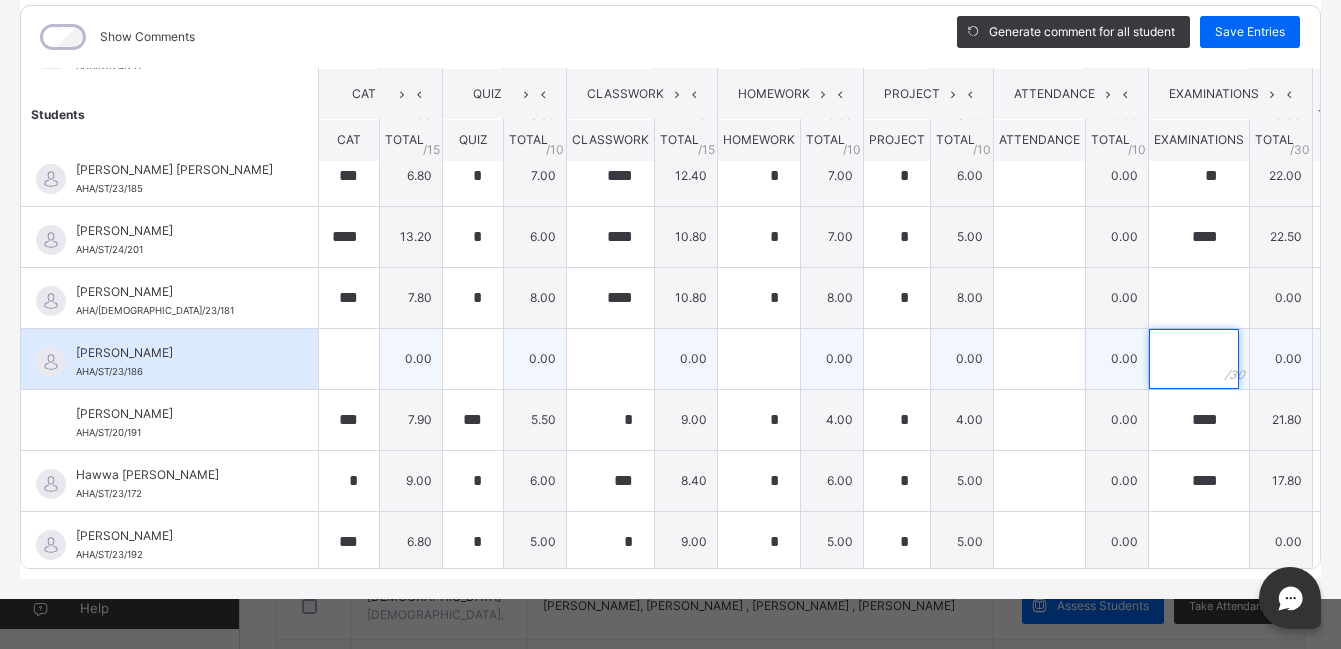 click at bounding box center (1194, 359) 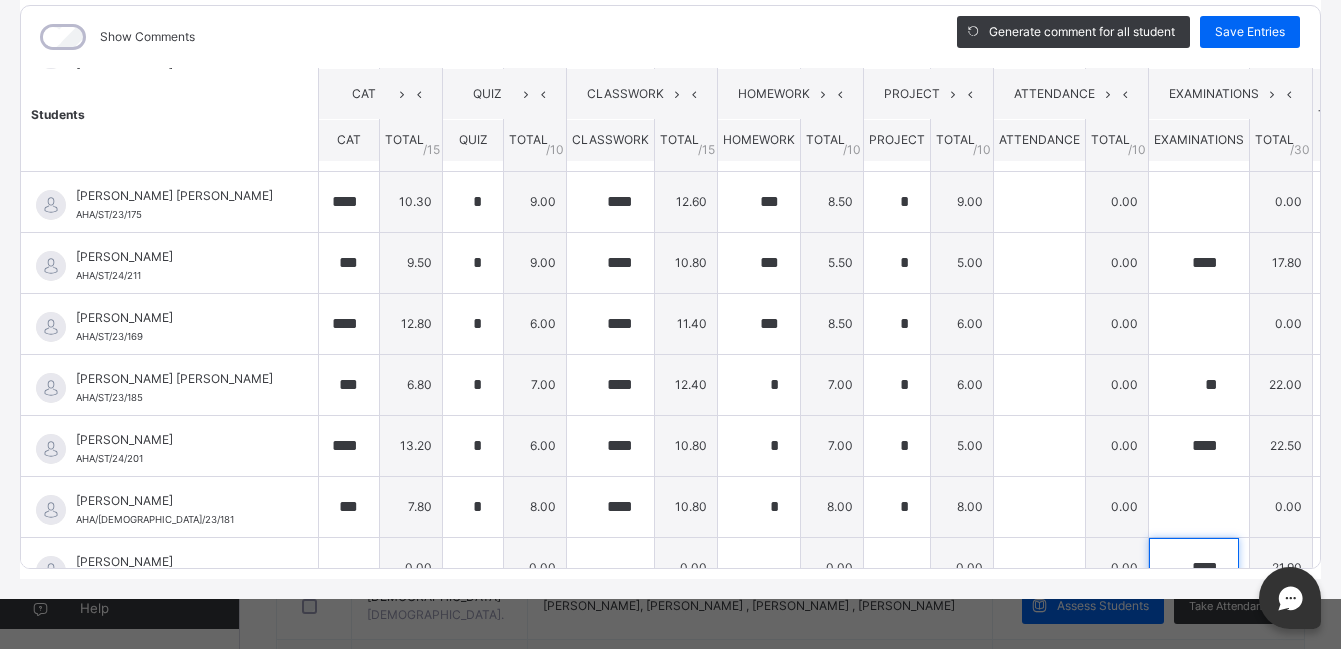 scroll, scrollTop: 0, scrollLeft: 0, axis: both 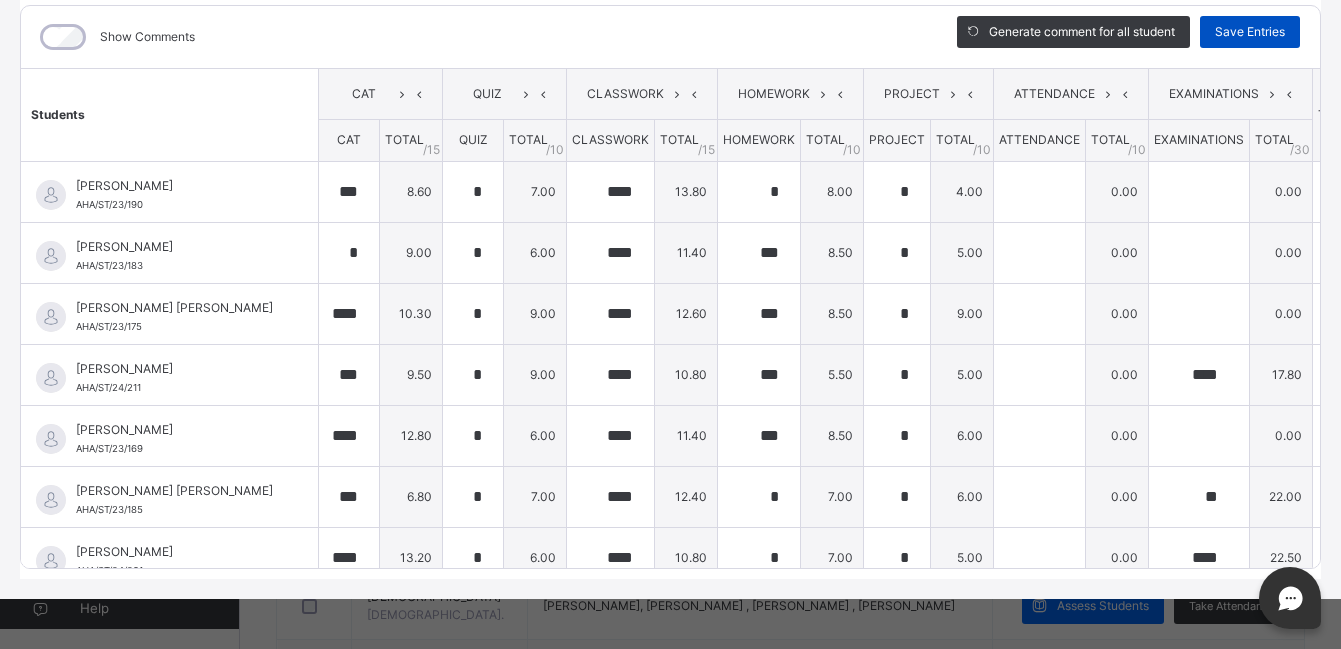 click on "Save Entries" at bounding box center [1250, 32] 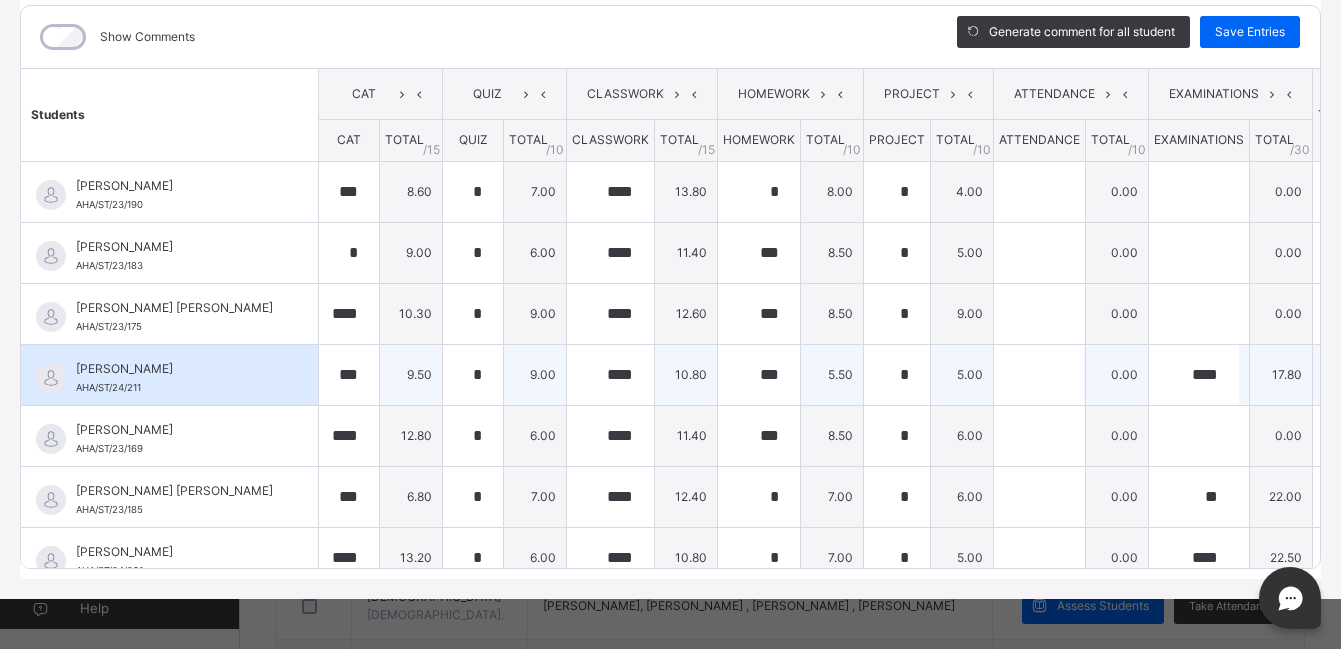 scroll, scrollTop: 0, scrollLeft: 0, axis: both 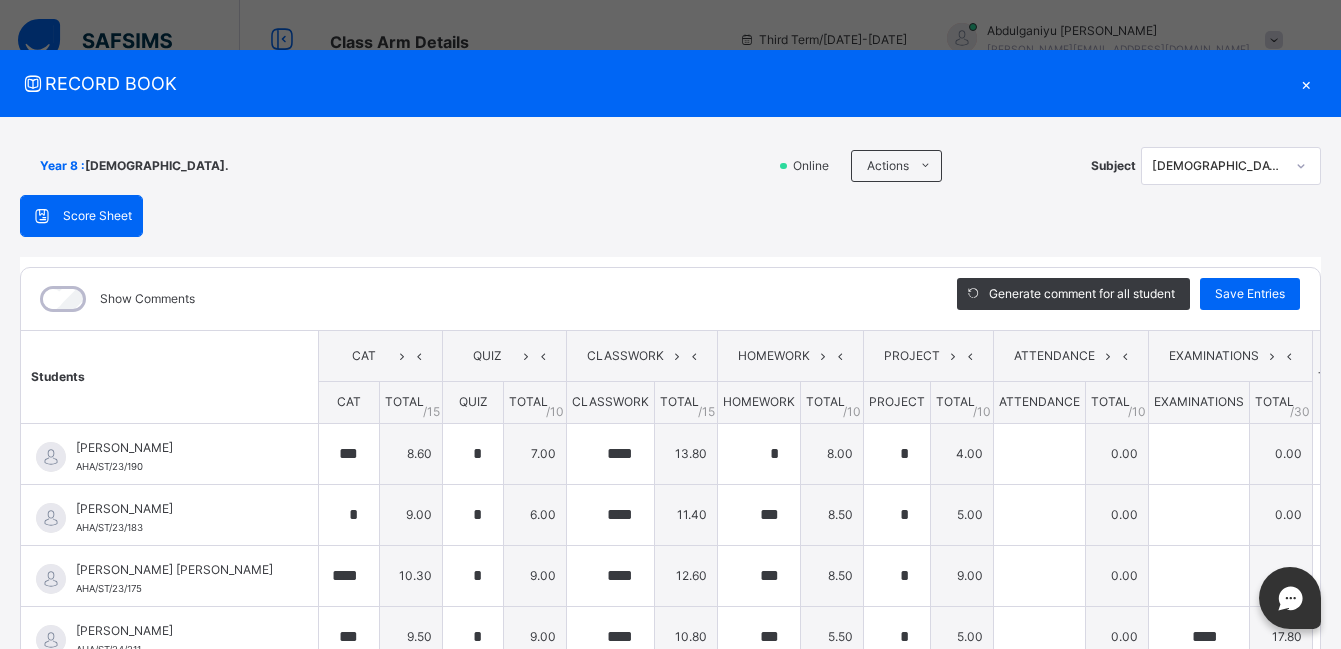 click on "×" at bounding box center [1306, 83] 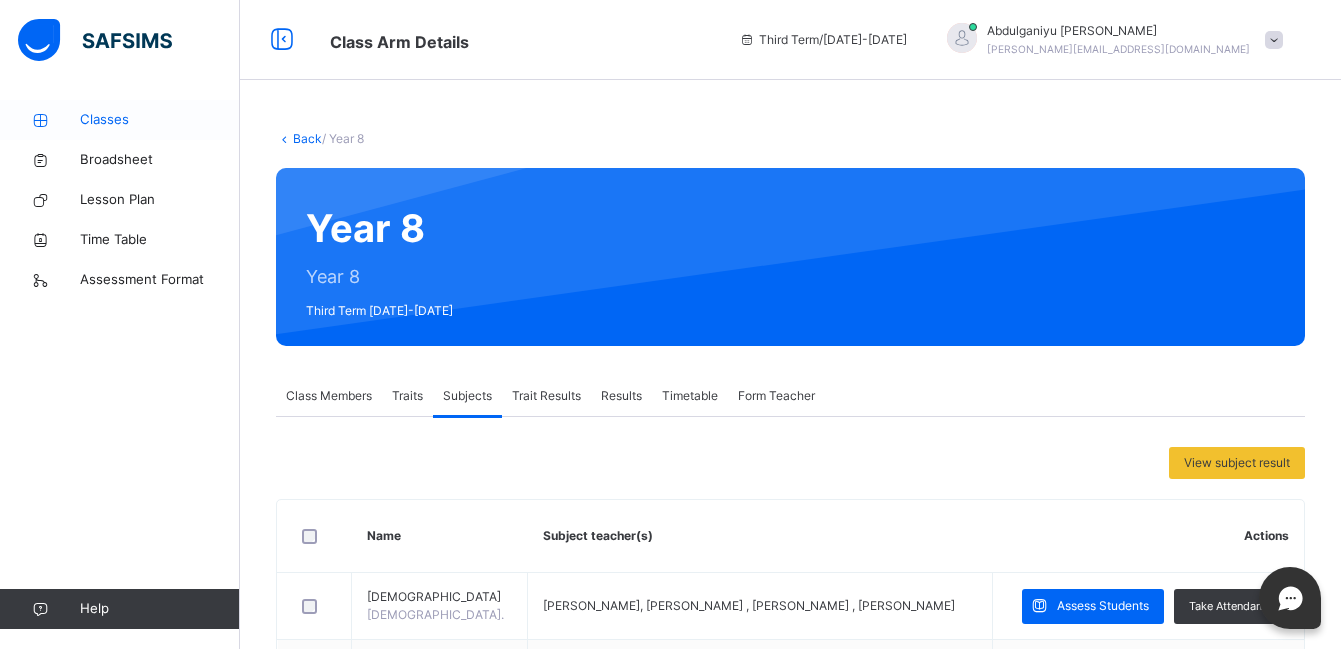 click on "Classes" at bounding box center [160, 120] 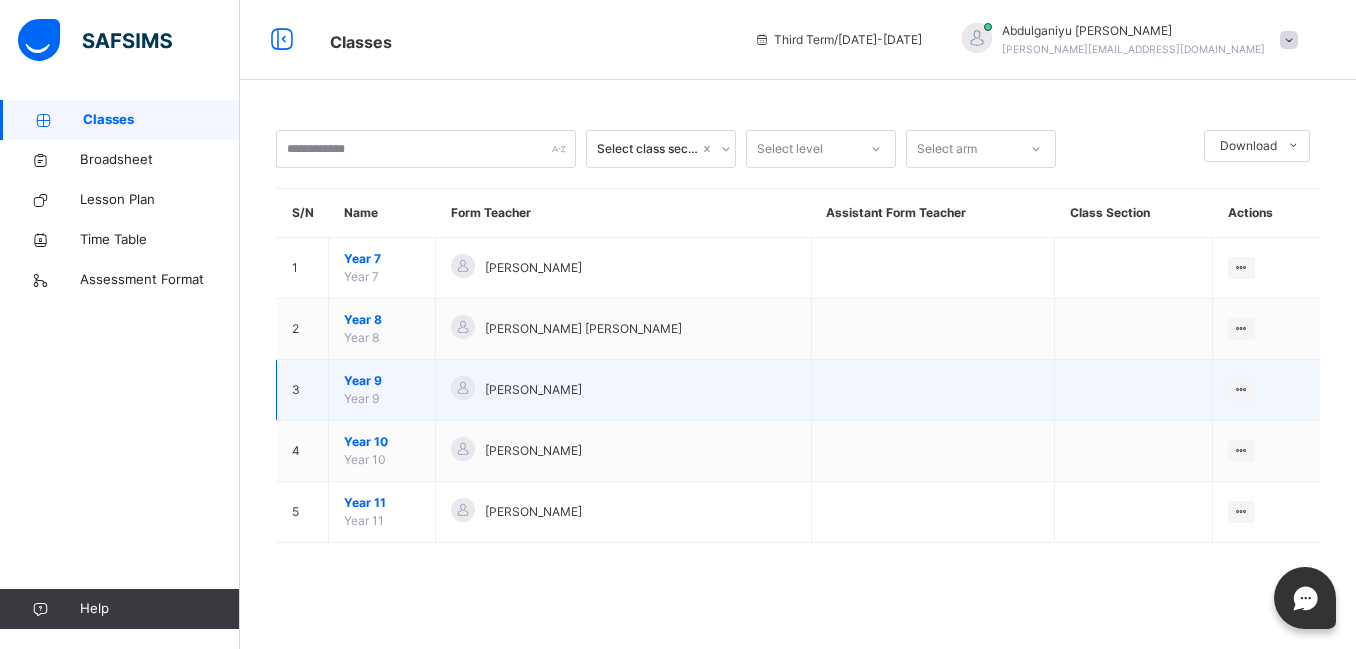 click on "Year 9" at bounding box center (382, 381) 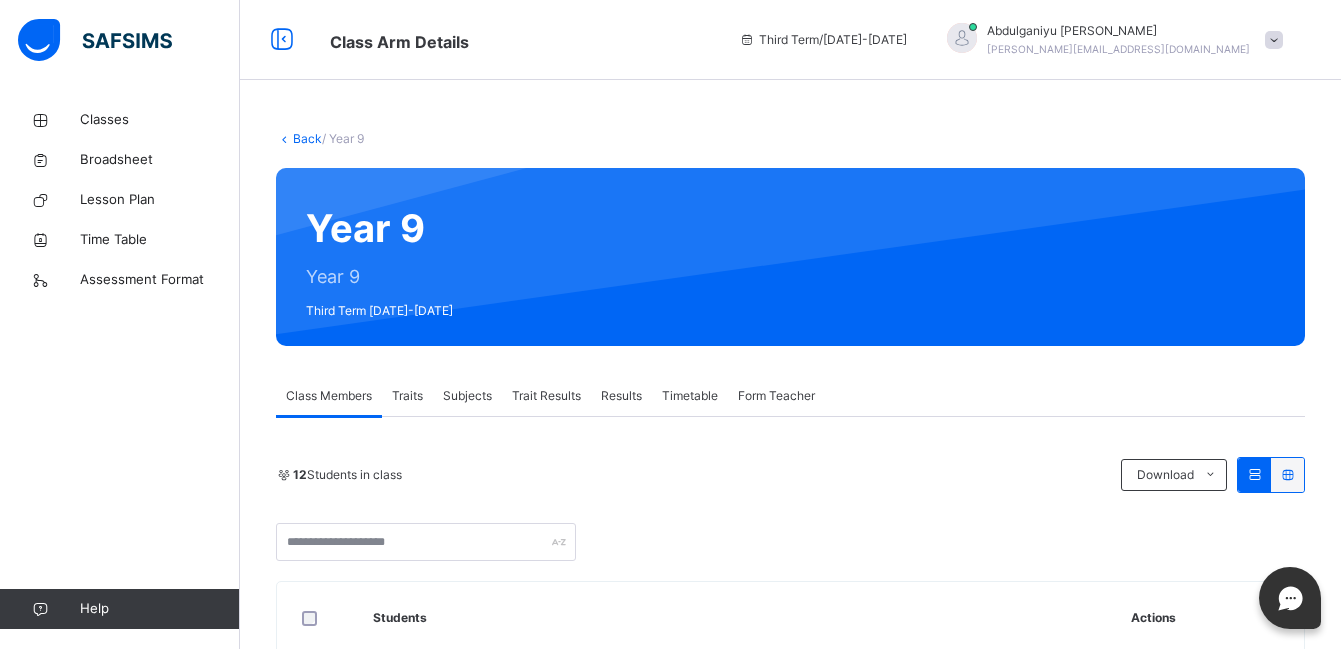 click on "Subjects" at bounding box center [467, 396] 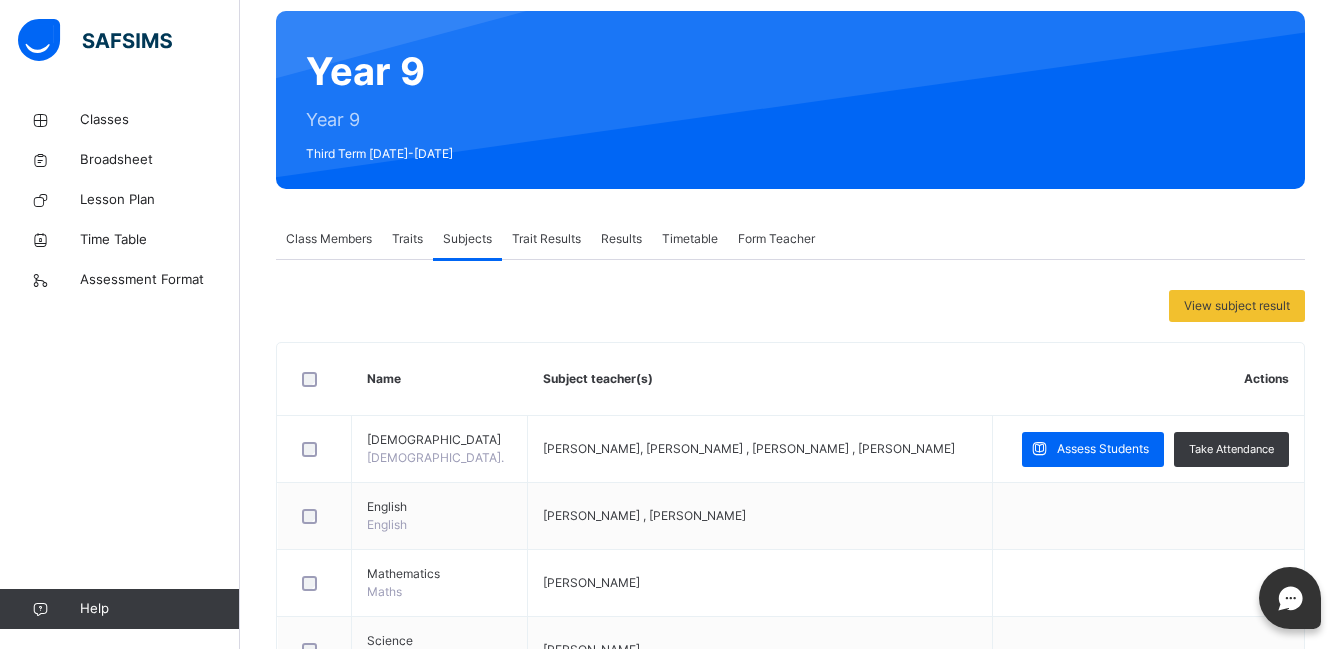 scroll, scrollTop: 165, scrollLeft: 0, axis: vertical 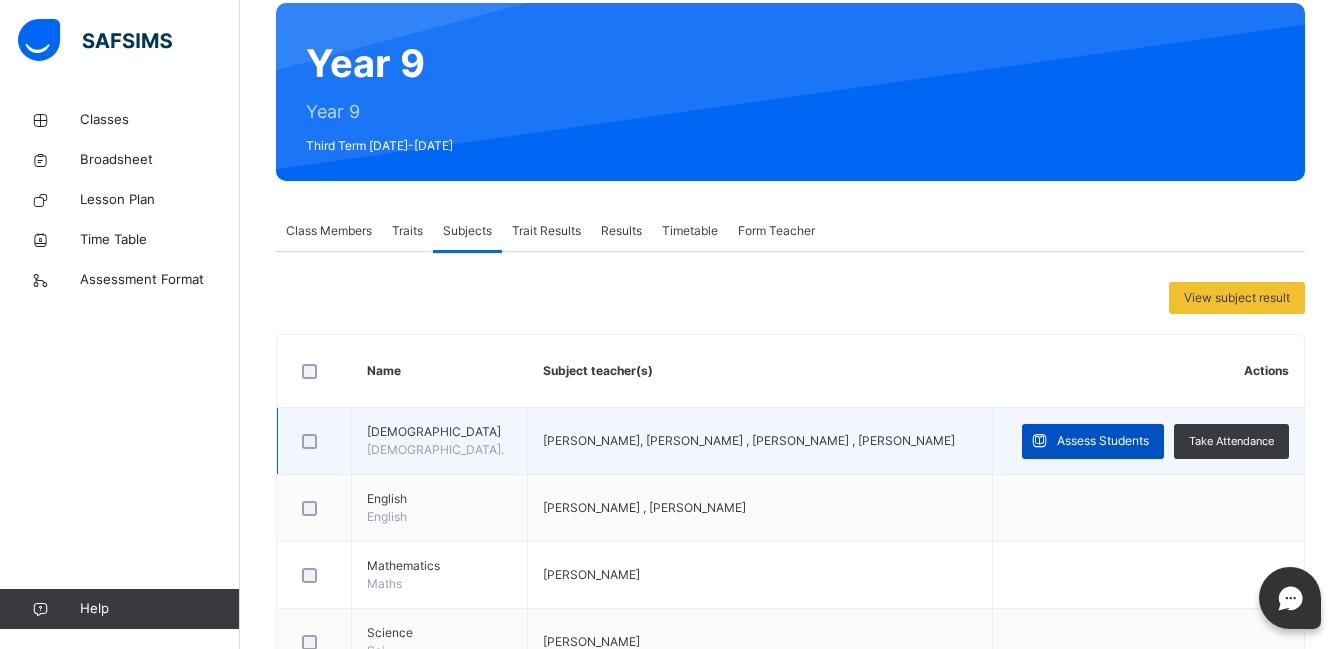 click on "Assess Students" at bounding box center [1103, 441] 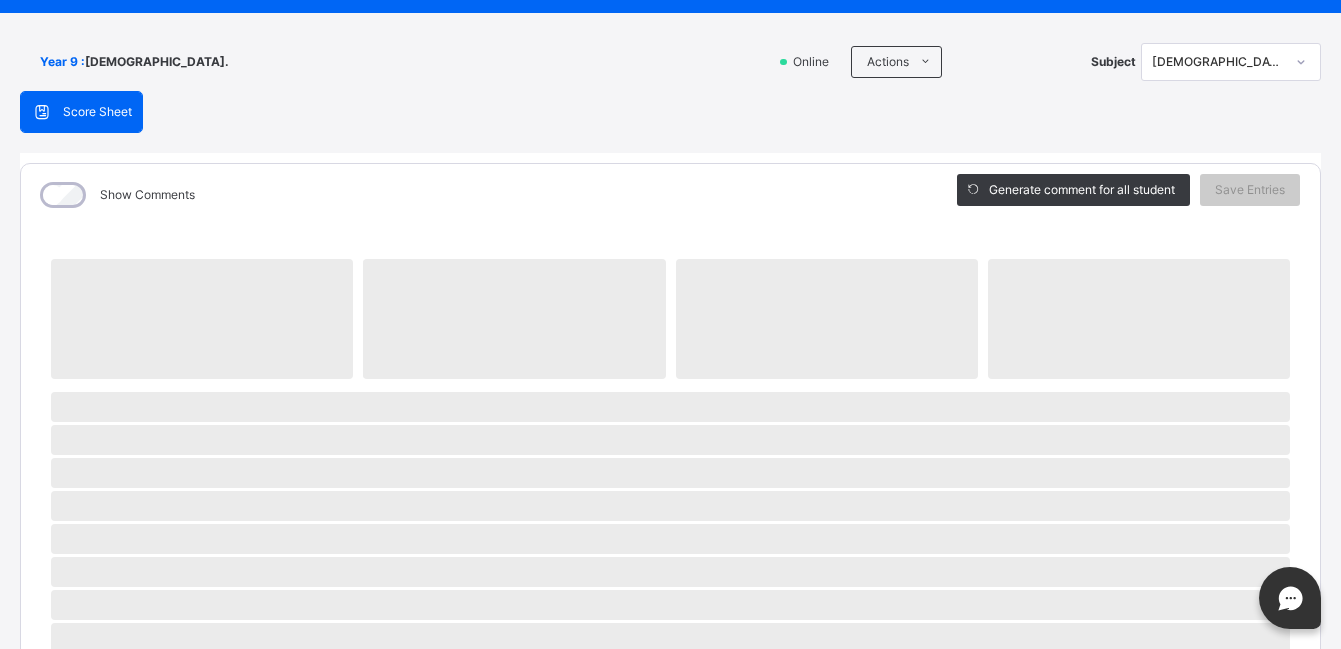 scroll, scrollTop: 119, scrollLeft: 0, axis: vertical 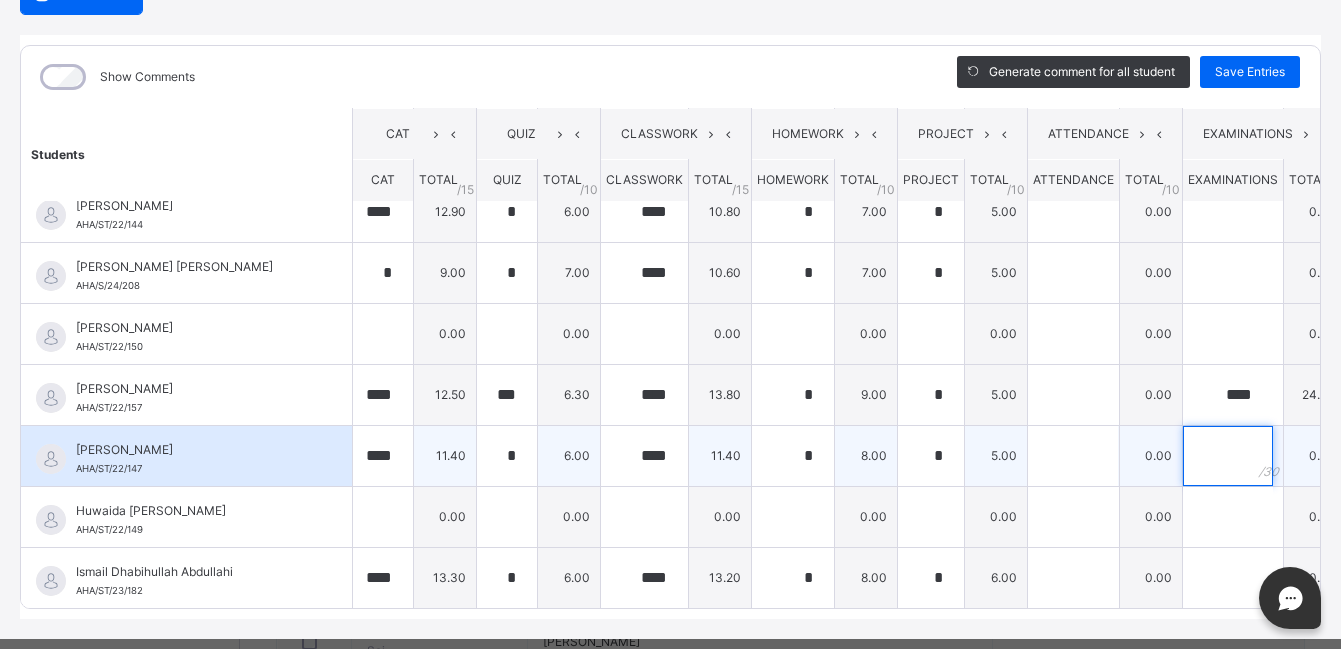 click at bounding box center (1228, 456) 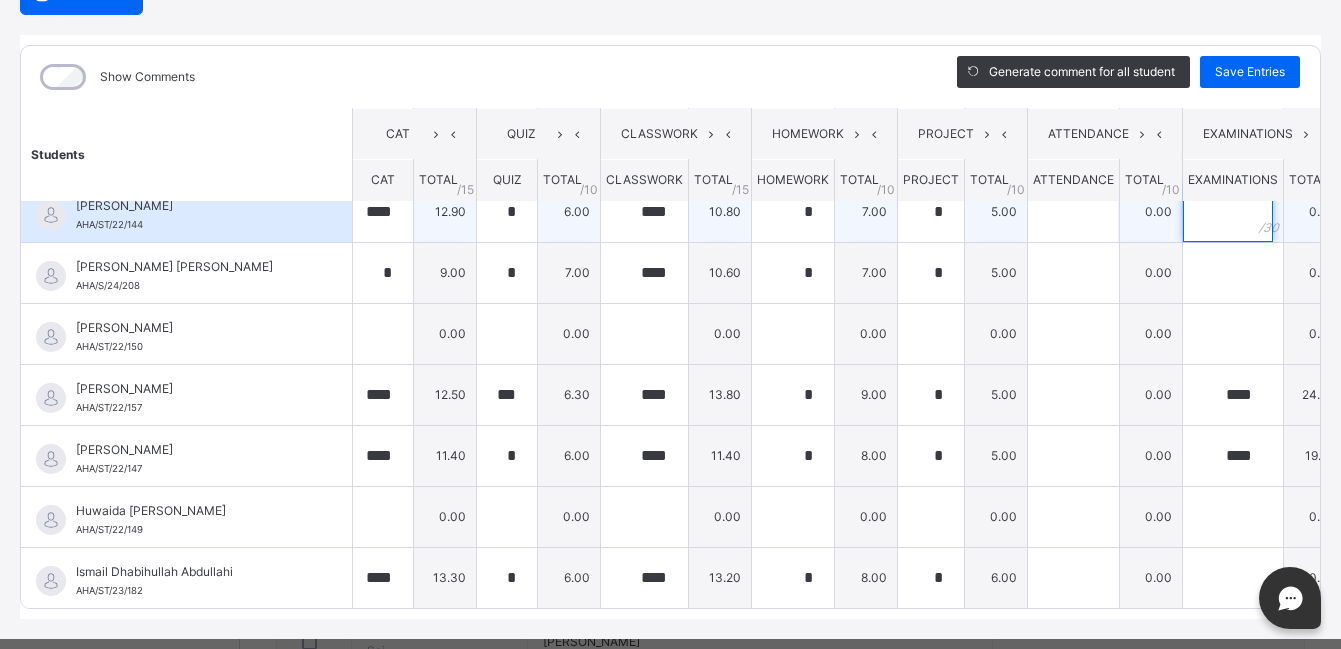 click at bounding box center (1228, 212) 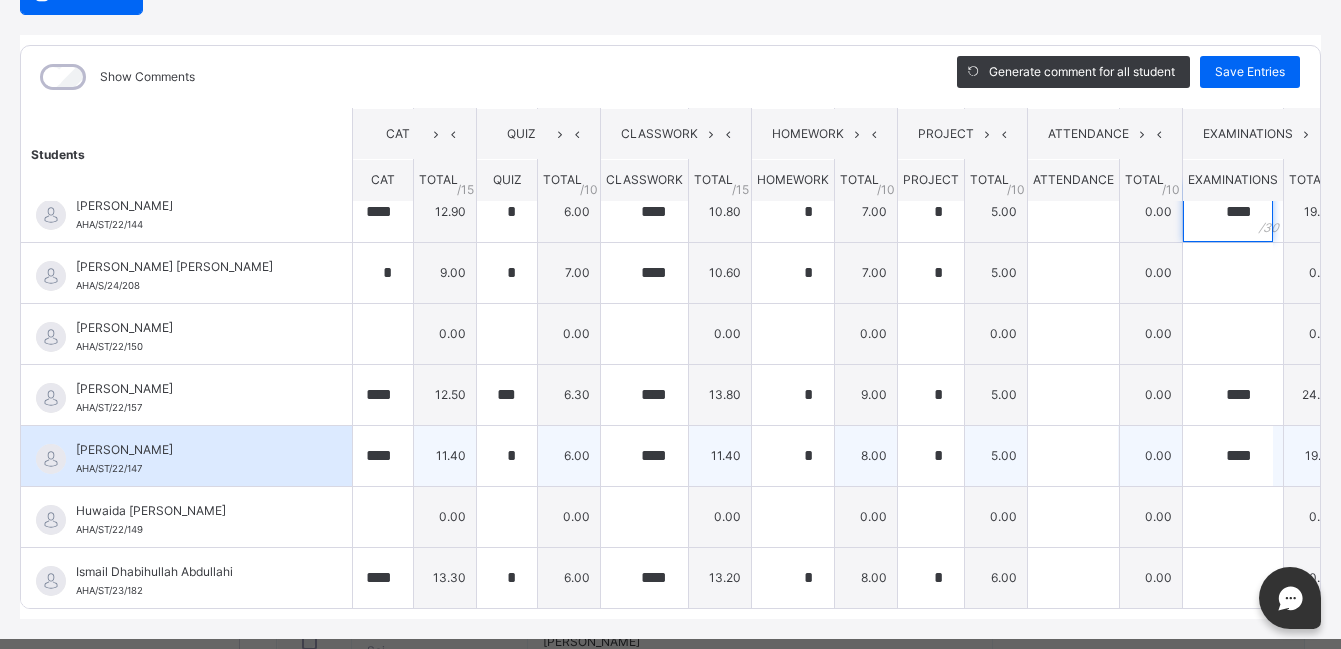 scroll, scrollTop: 341, scrollLeft: 0, axis: vertical 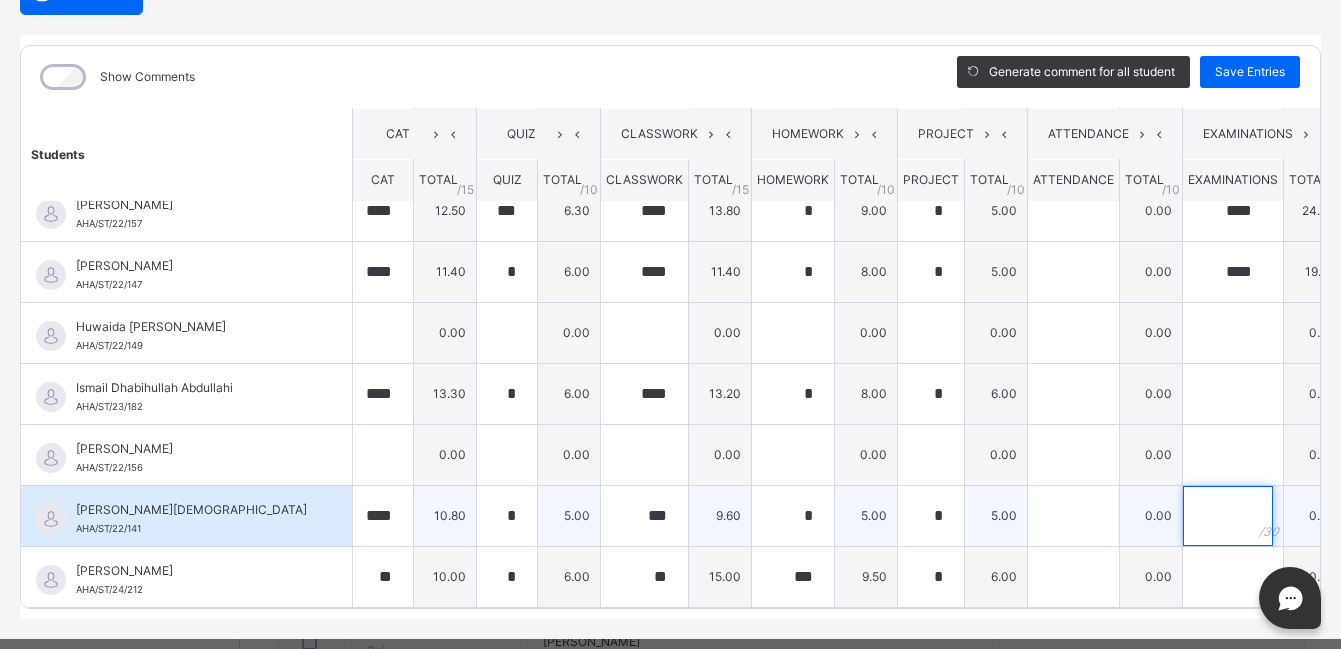 click at bounding box center (1228, 516) 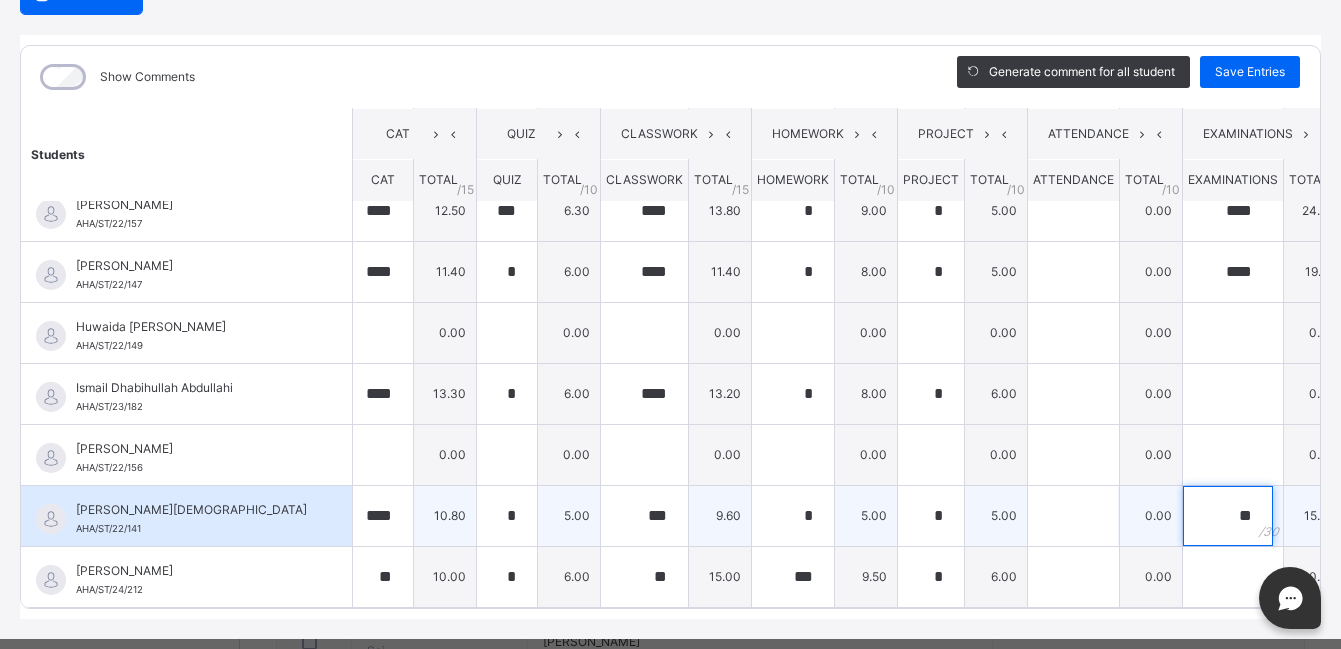 scroll, scrollTop: 277, scrollLeft: 0, axis: vertical 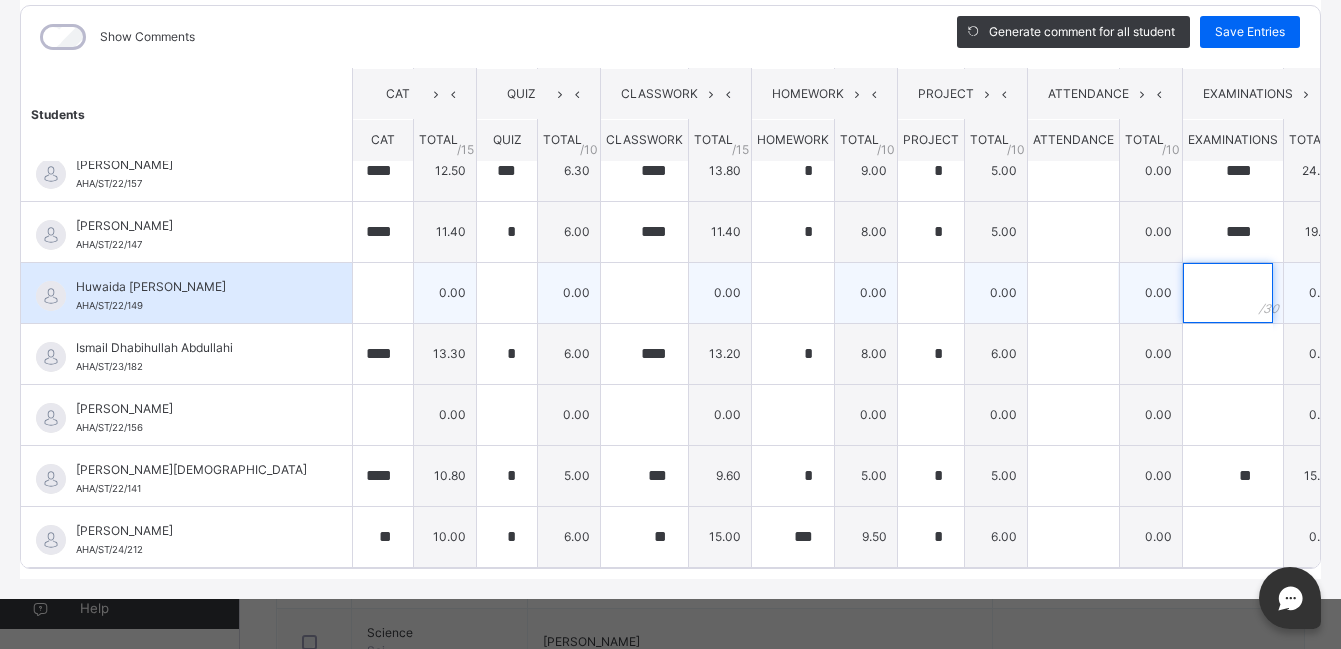 click at bounding box center [1228, 293] 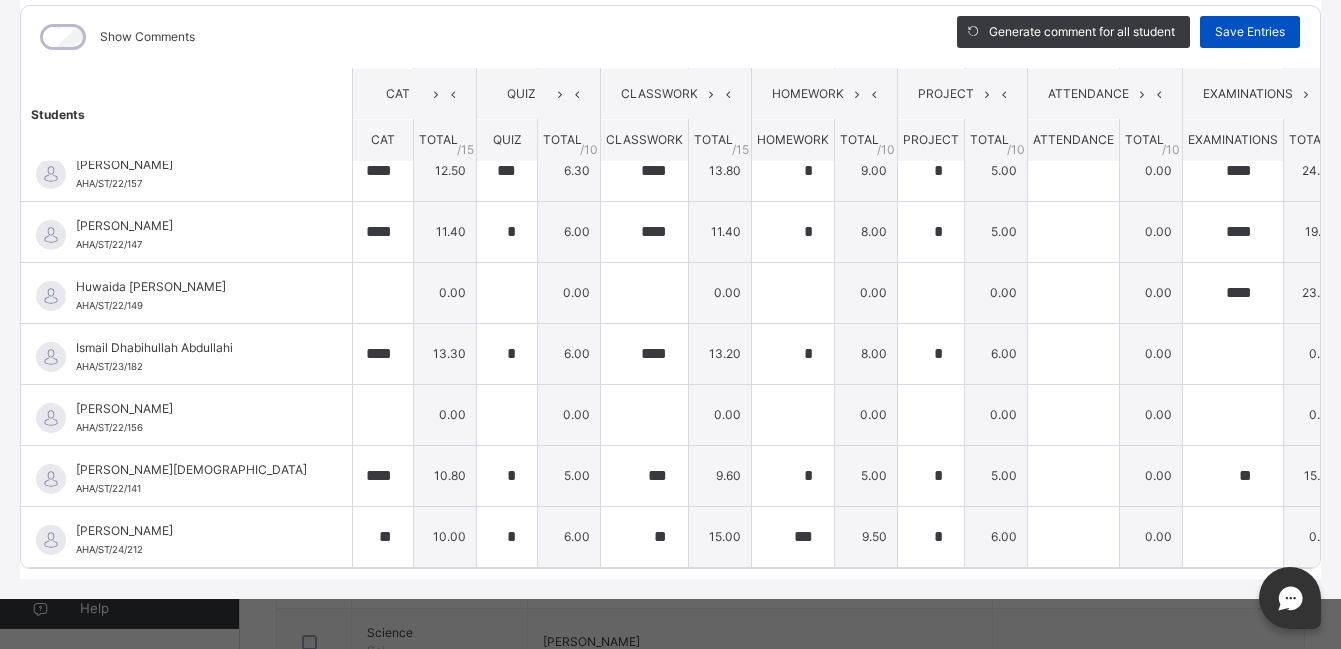 click on "Save Entries" at bounding box center [1250, 32] 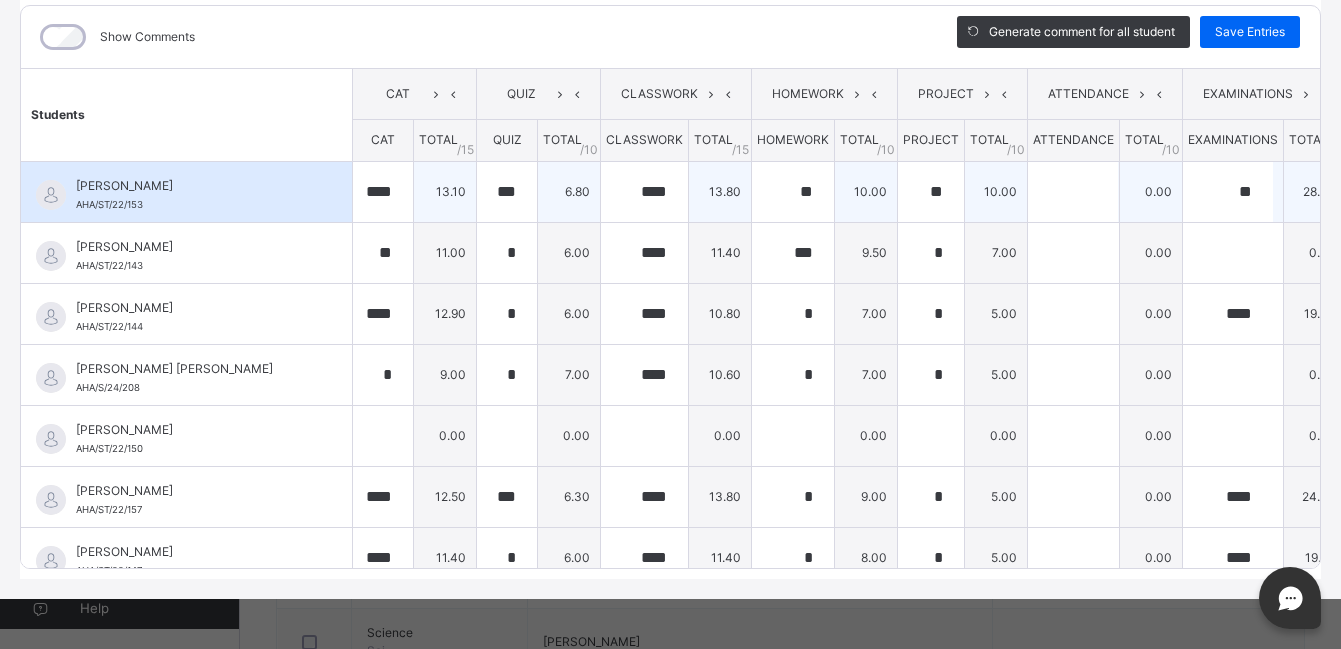 scroll, scrollTop: 0, scrollLeft: 0, axis: both 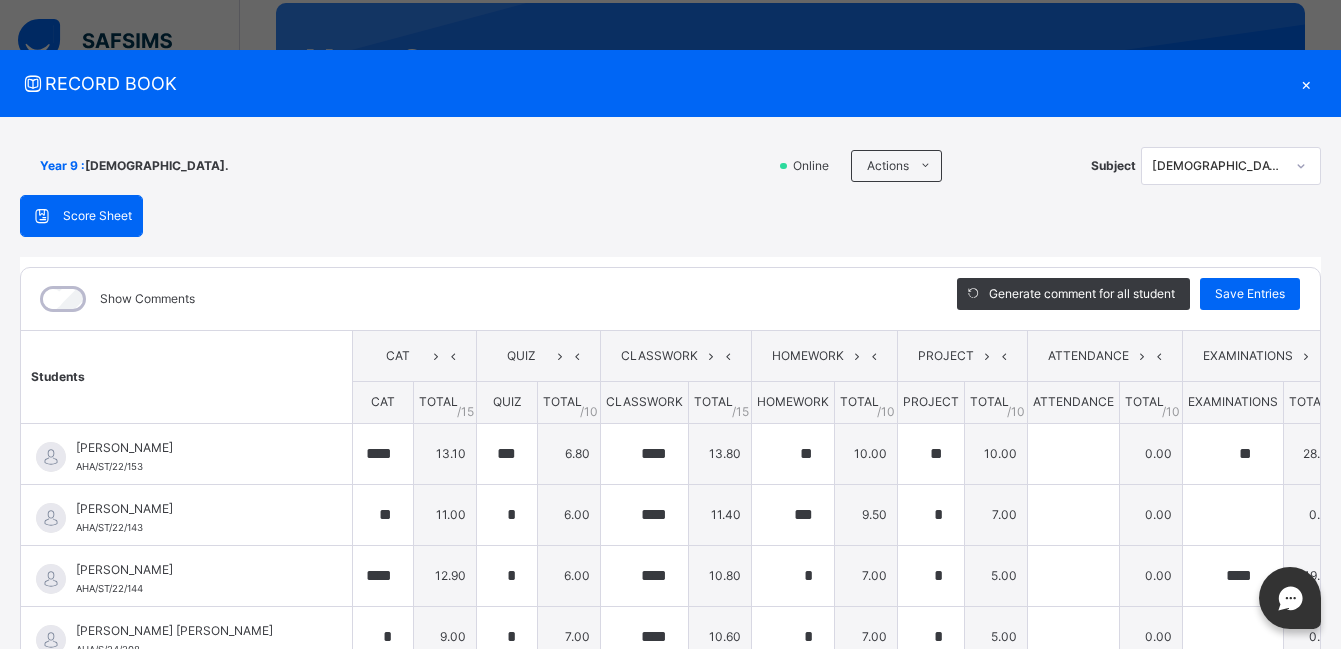 click on "×" at bounding box center [1306, 83] 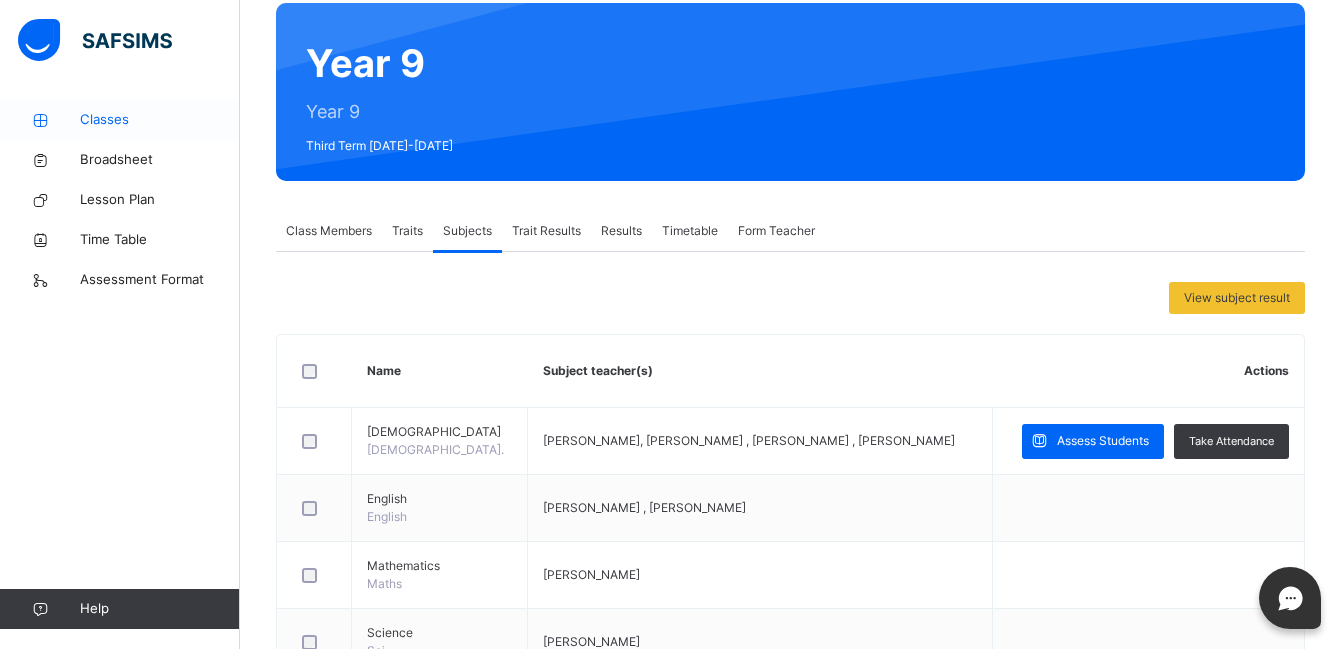 click on "Classes" at bounding box center [160, 120] 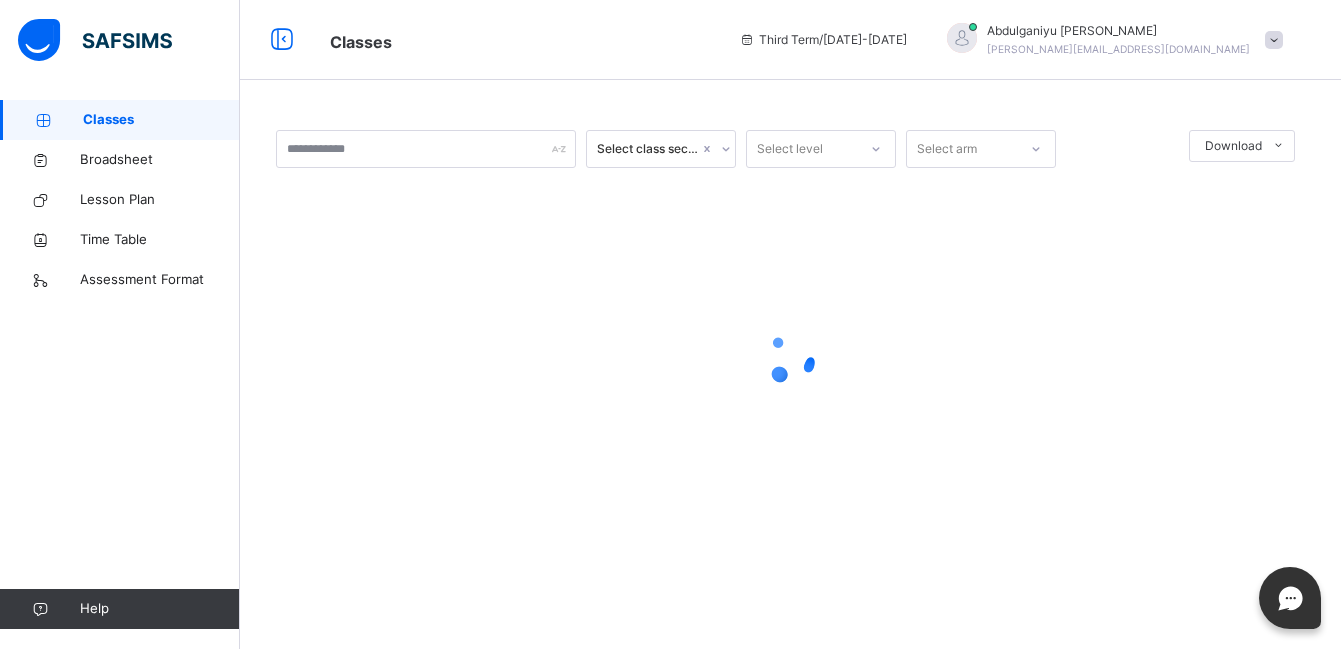 scroll, scrollTop: 0, scrollLeft: 0, axis: both 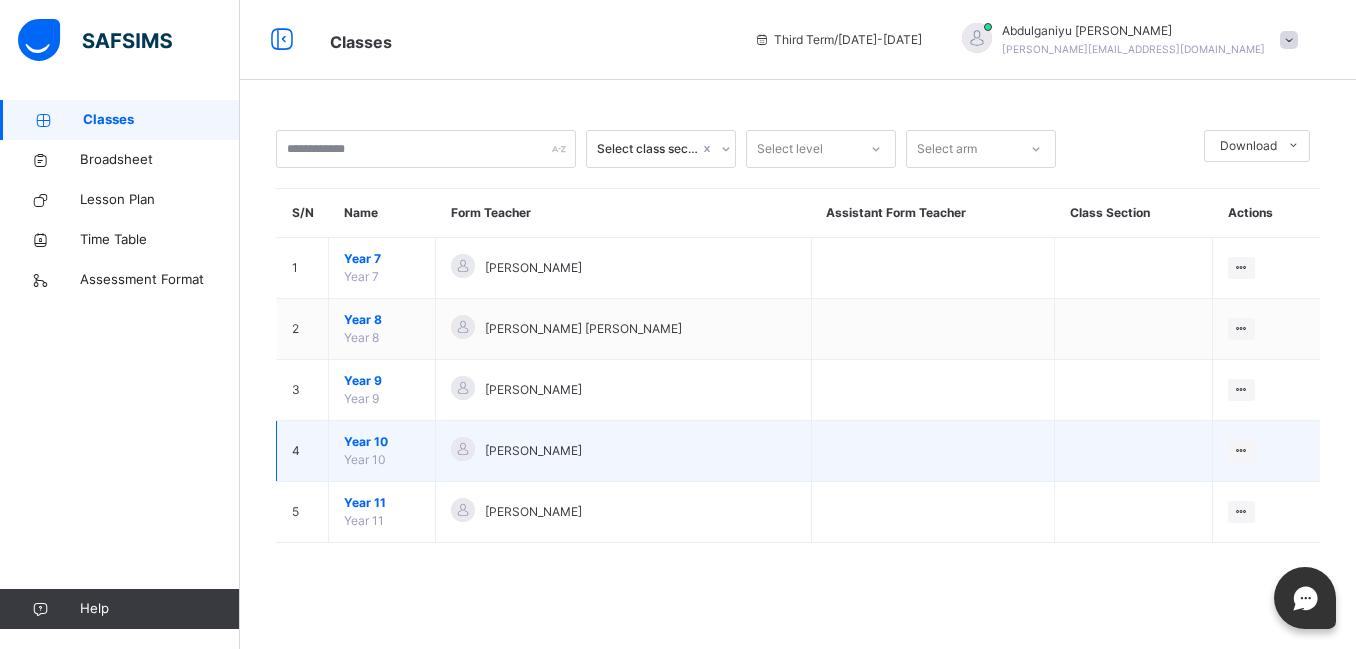 click on "Year 10" at bounding box center [382, 442] 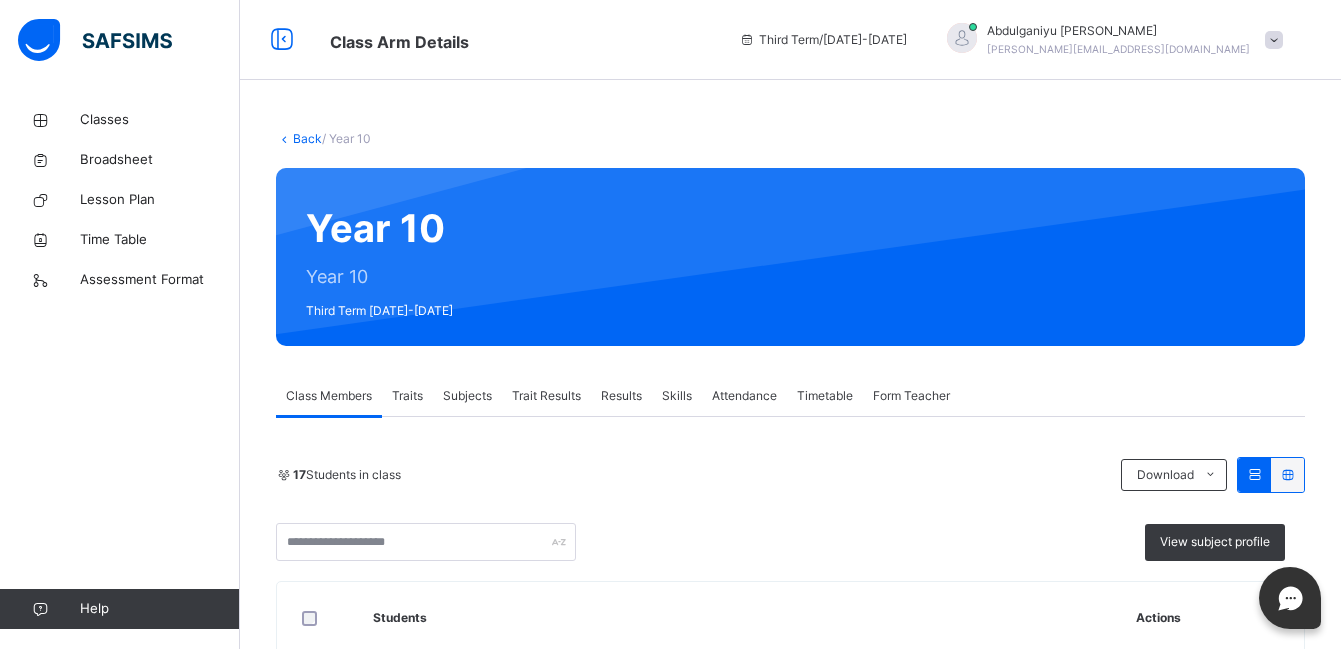 click on "Subjects" at bounding box center (467, 396) 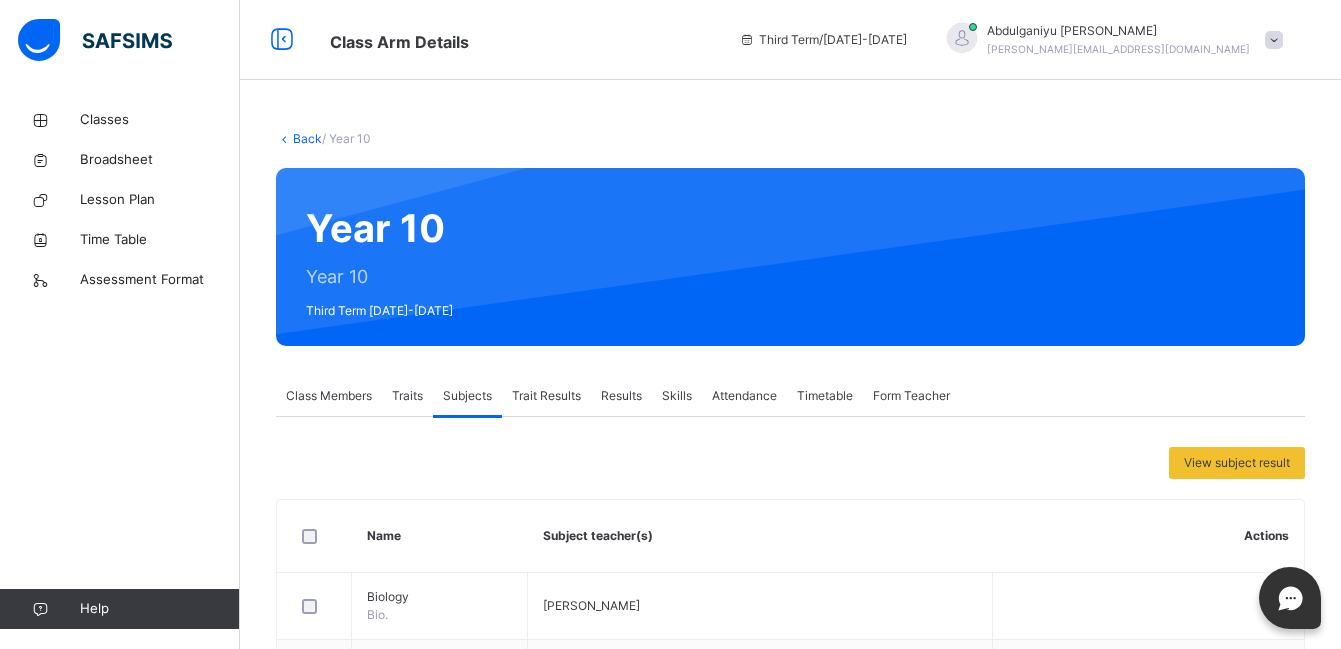 scroll, scrollTop: 338, scrollLeft: 0, axis: vertical 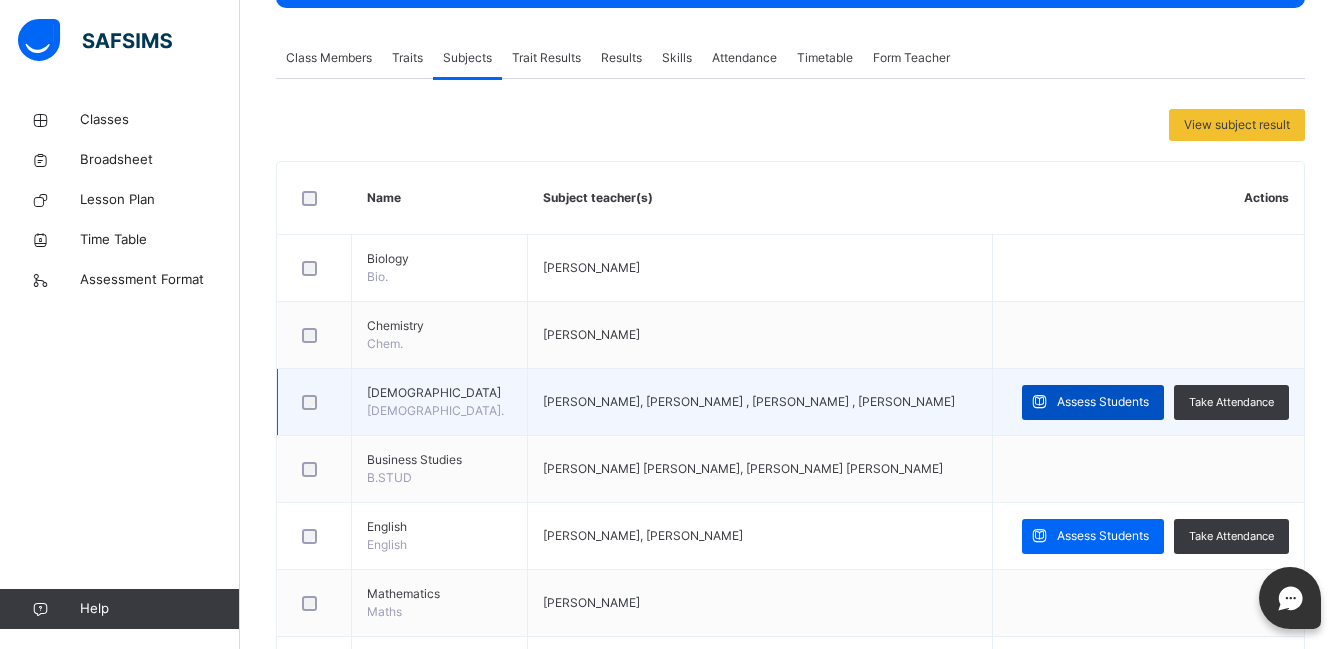 click on "Assess Students" at bounding box center [1103, 402] 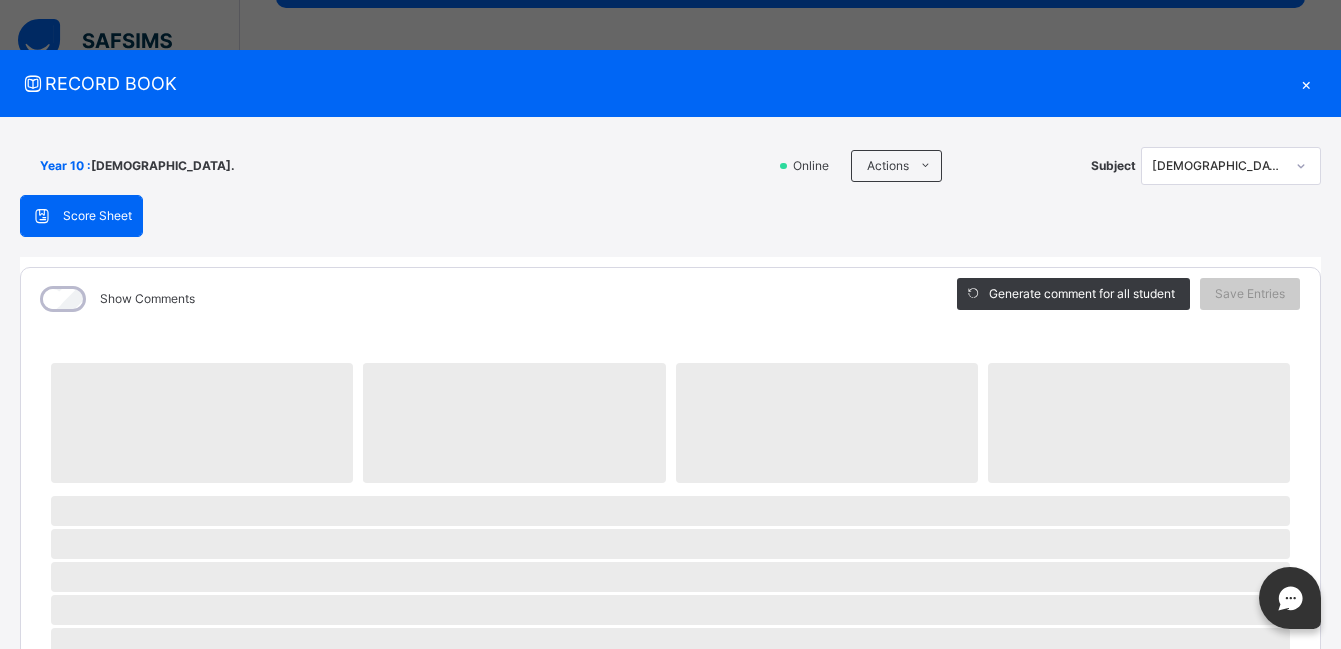 scroll, scrollTop: 351, scrollLeft: 0, axis: vertical 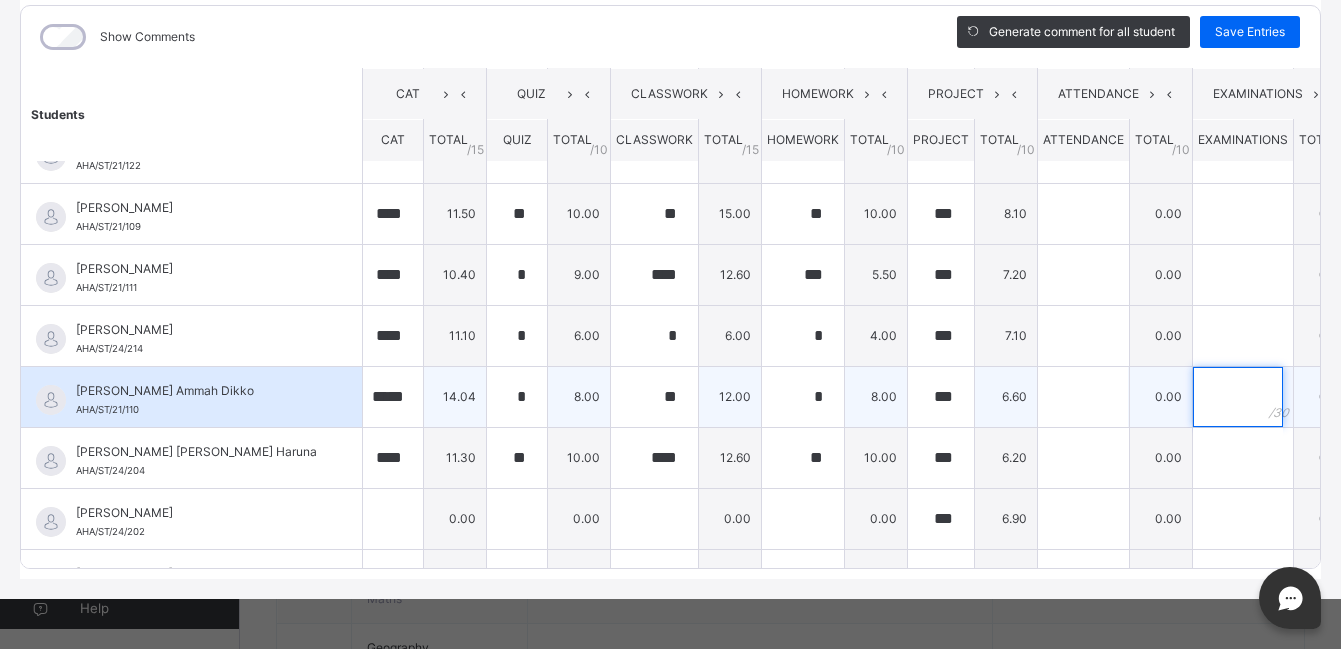 click at bounding box center (1238, 397) 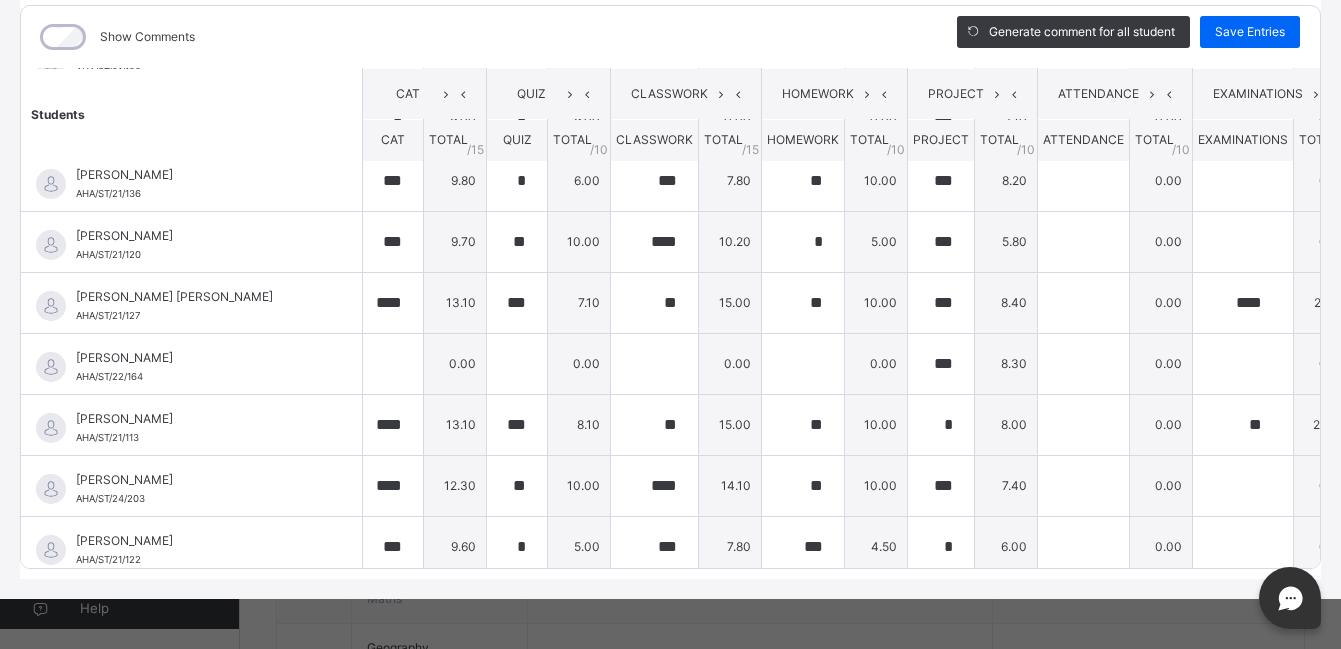 scroll, scrollTop: 192, scrollLeft: 0, axis: vertical 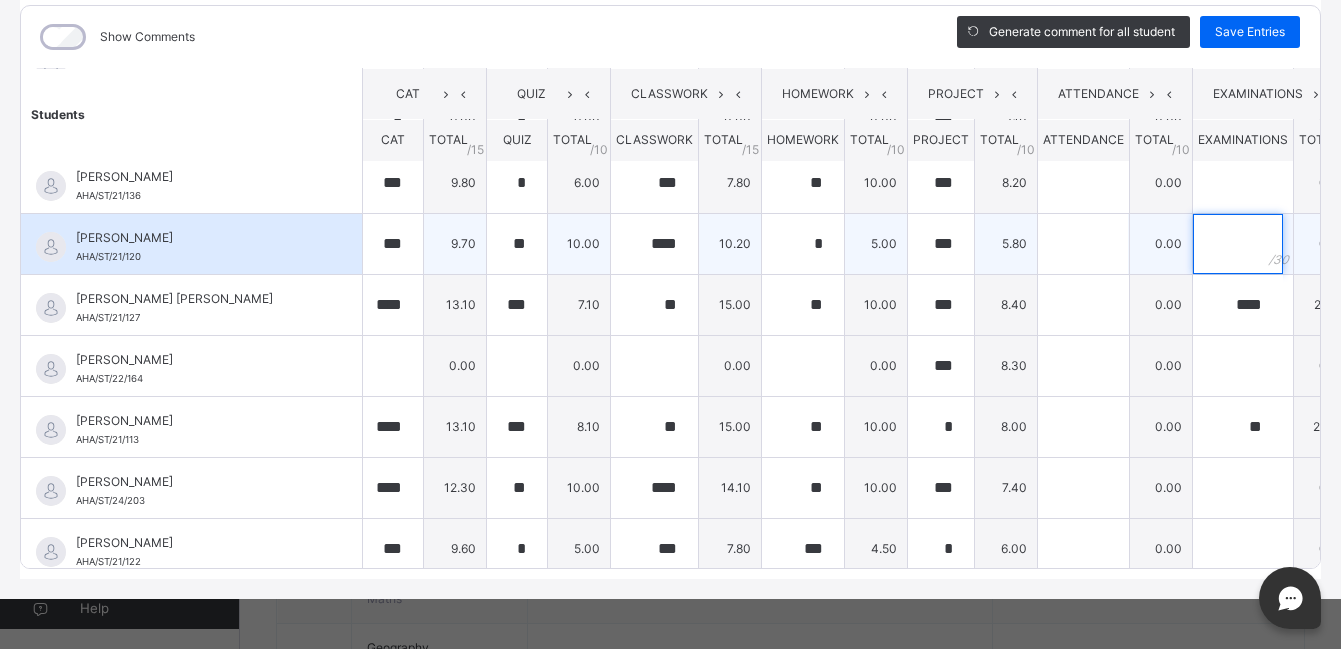 click at bounding box center (1238, 244) 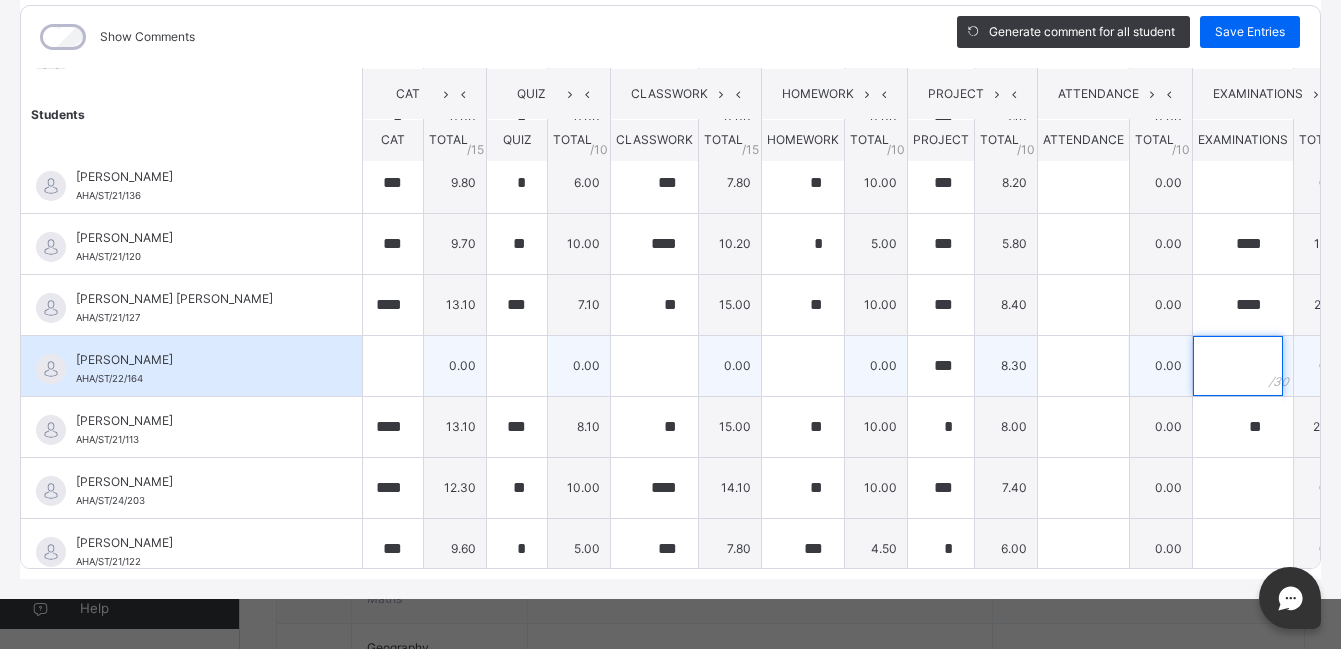 click at bounding box center [1238, 366] 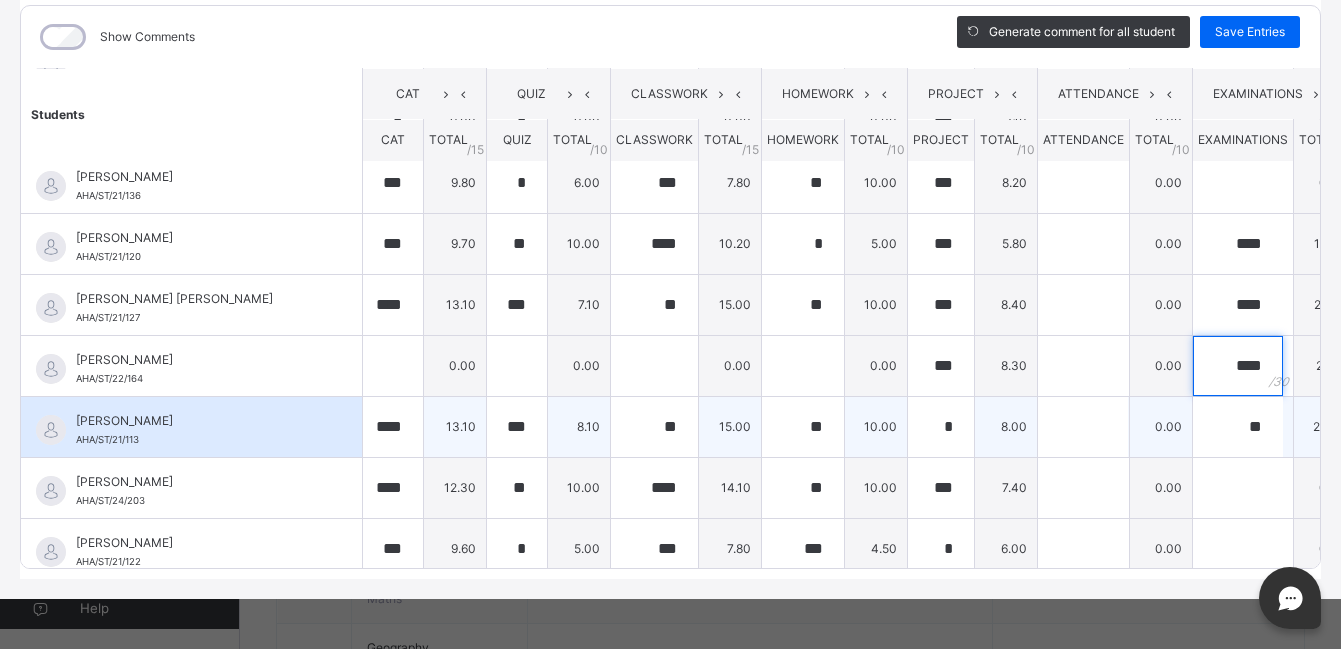 scroll, scrollTop: 0, scrollLeft: 0, axis: both 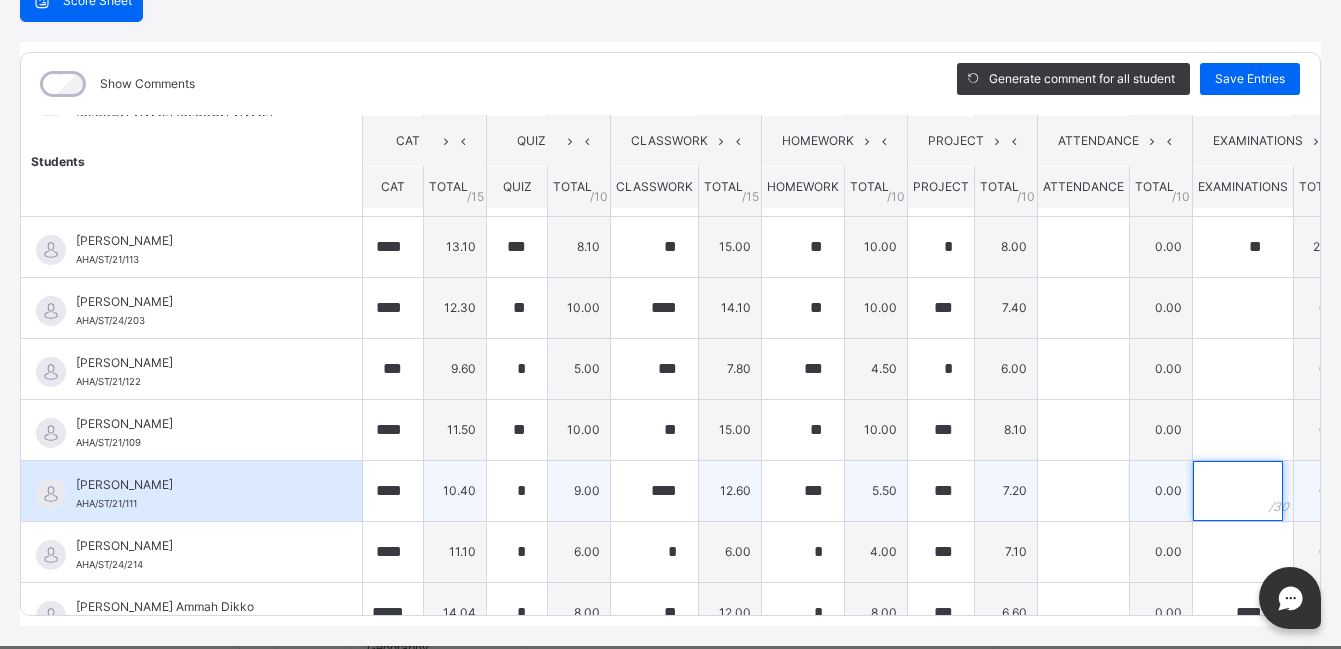 click at bounding box center [1238, 491] 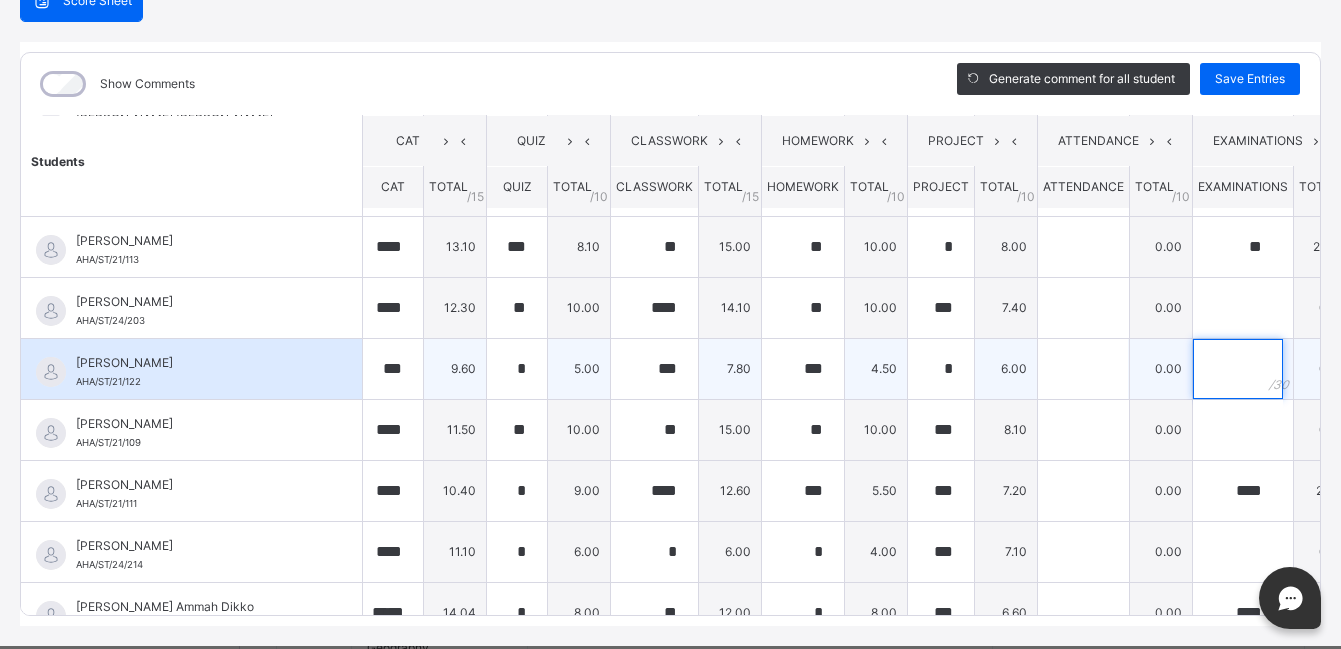click at bounding box center (1238, 369) 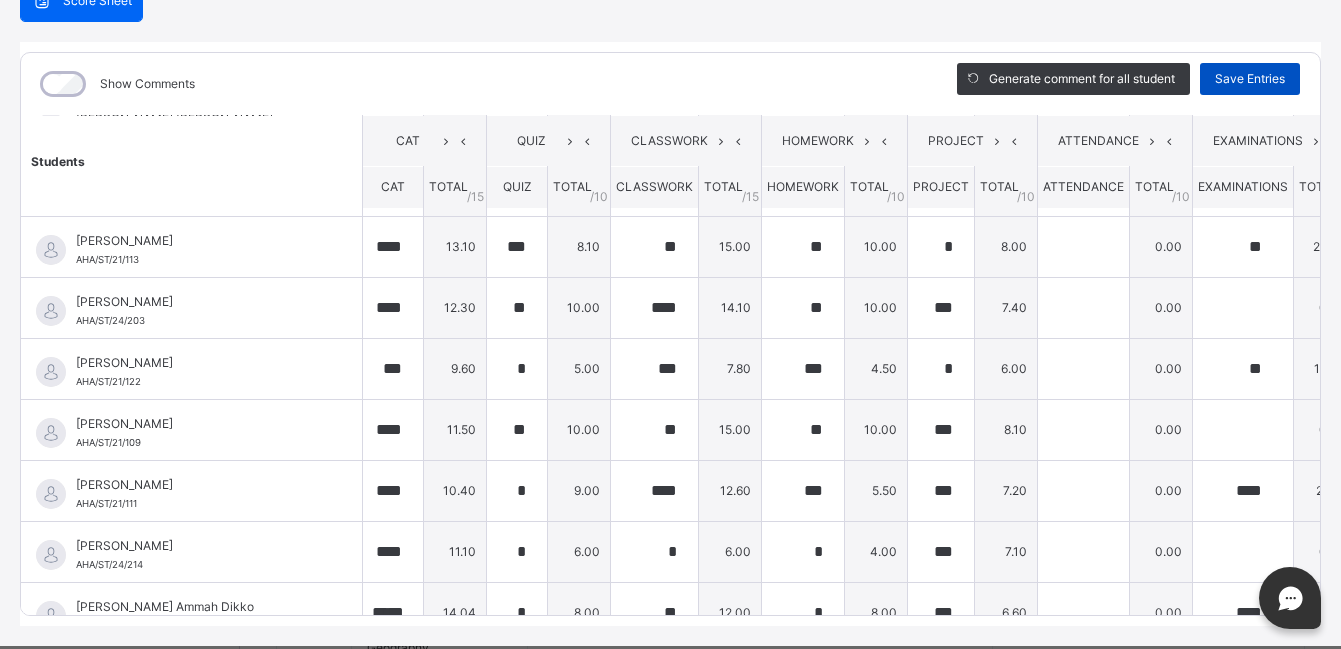 click on "Save Entries" at bounding box center (1250, 79) 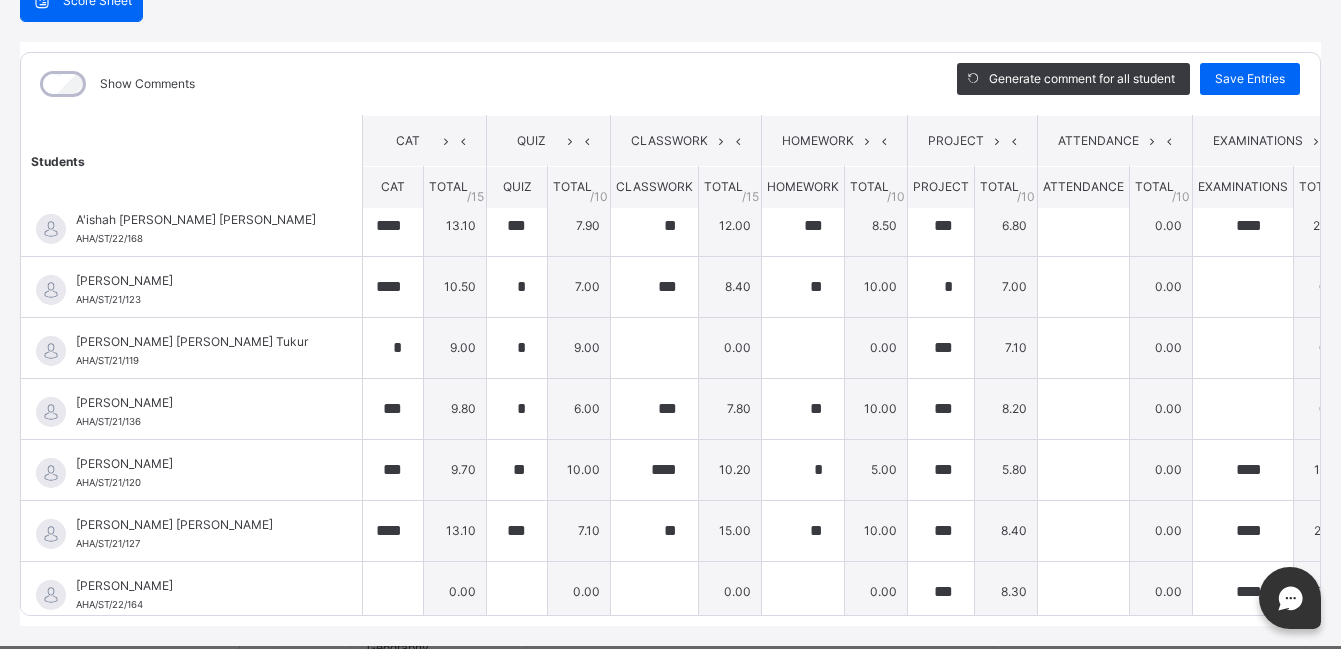 scroll, scrollTop: 0, scrollLeft: 0, axis: both 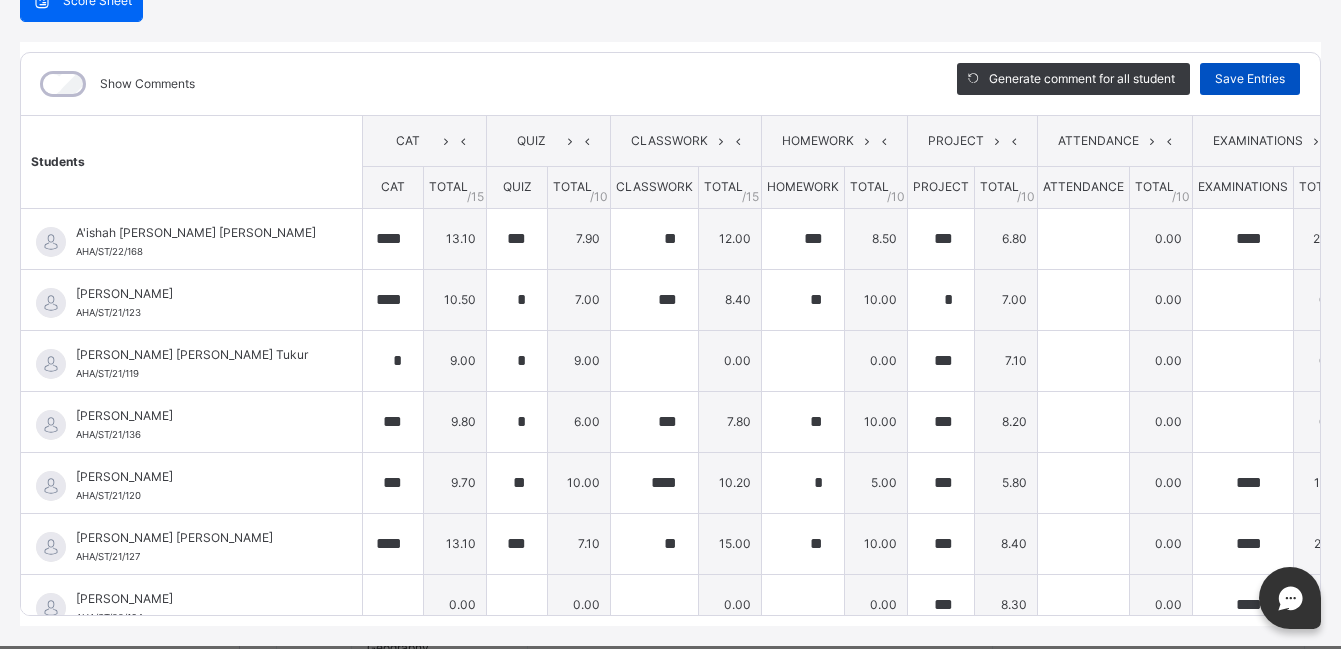 click on "Save Entries" at bounding box center (1250, 79) 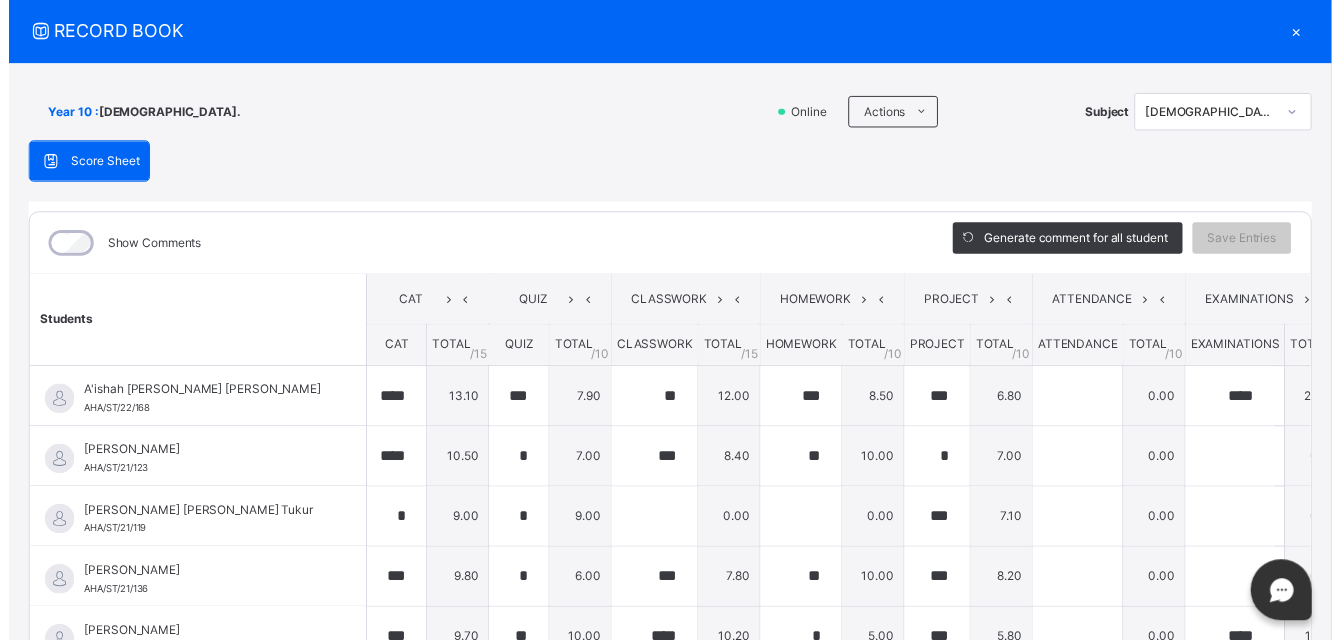 scroll, scrollTop: 0, scrollLeft: 0, axis: both 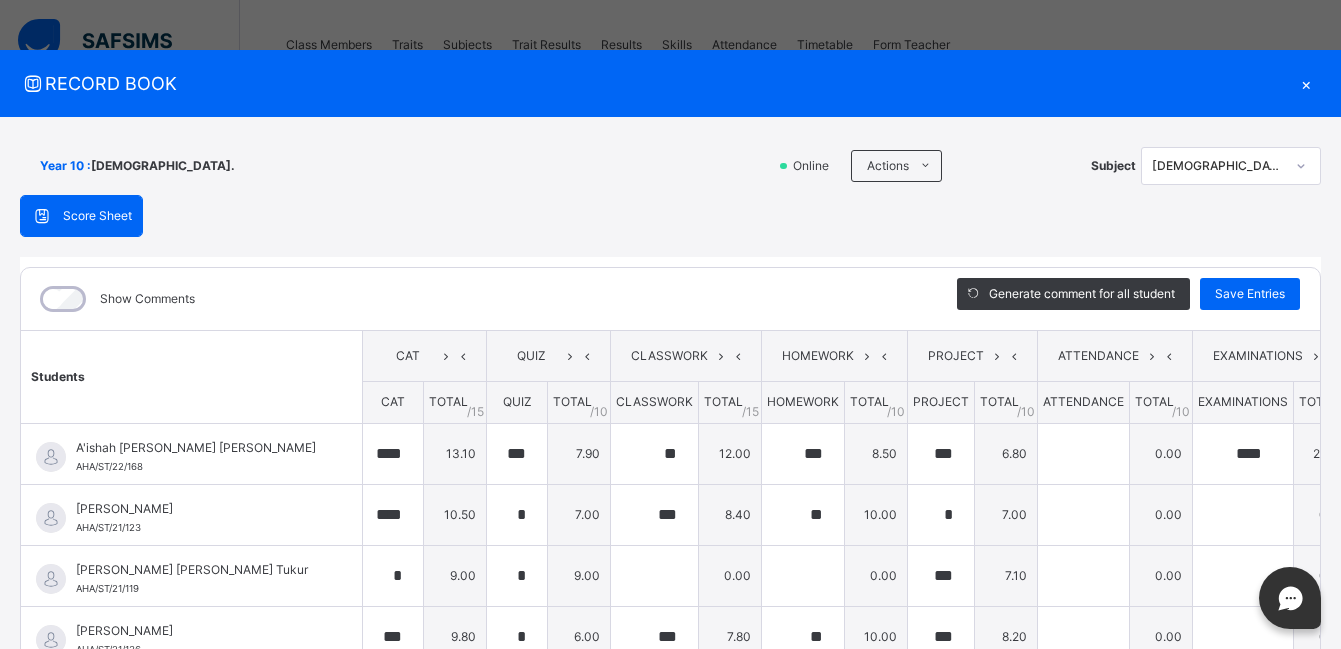click on "×" at bounding box center (1306, 83) 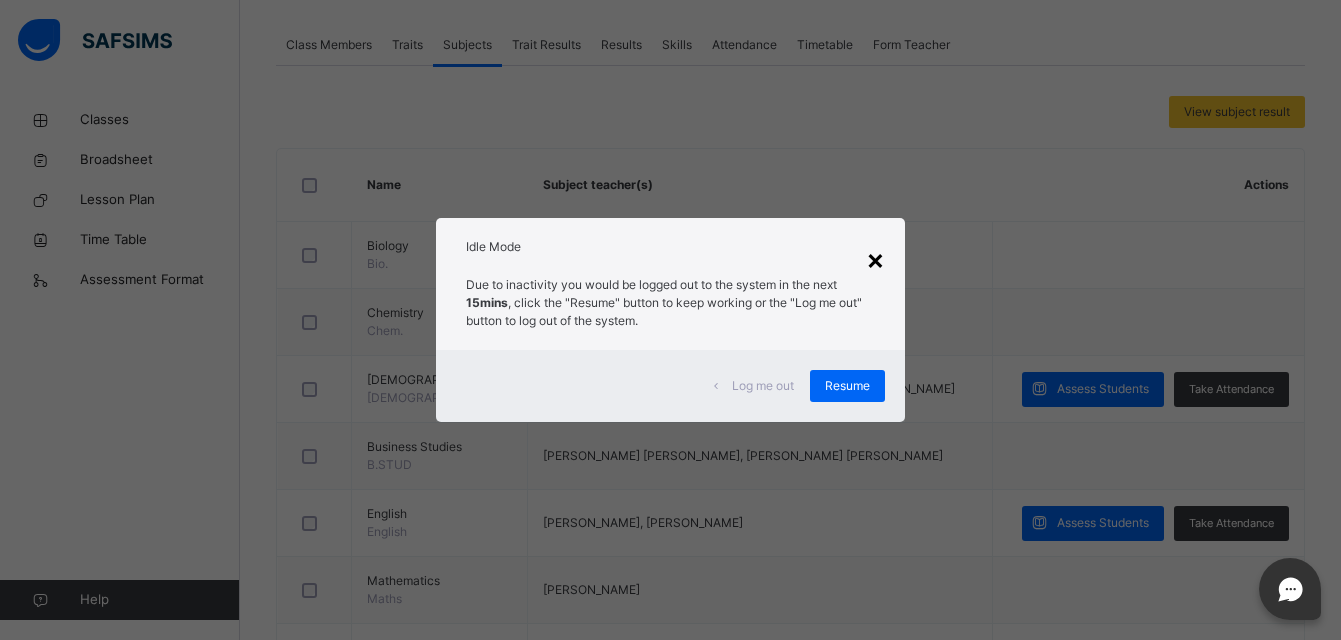 click on "×" at bounding box center [875, 259] 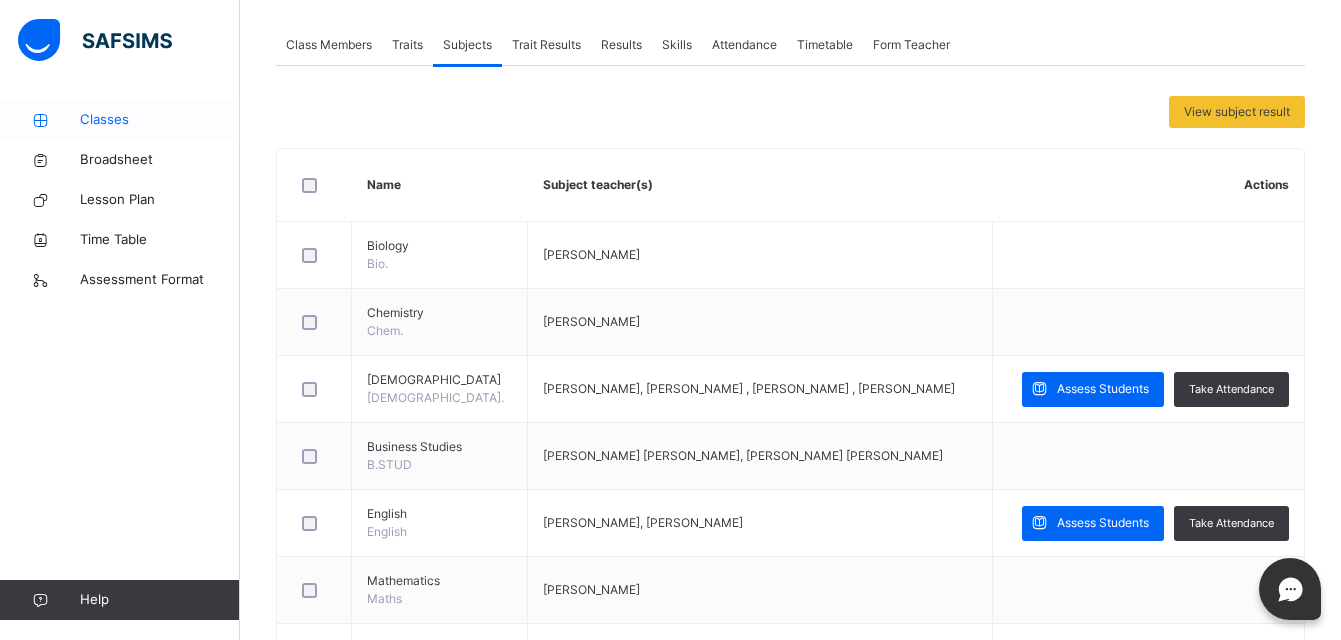 click on "Classes" at bounding box center [160, 120] 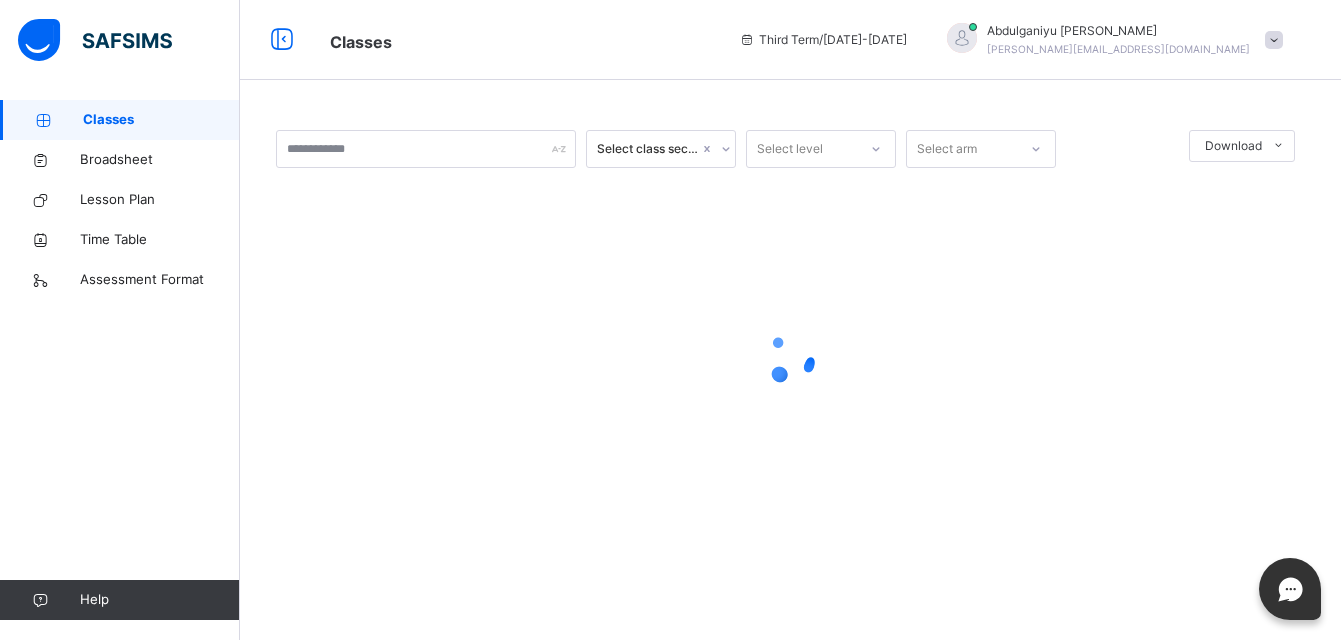 scroll, scrollTop: 0, scrollLeft: 0, axis: both 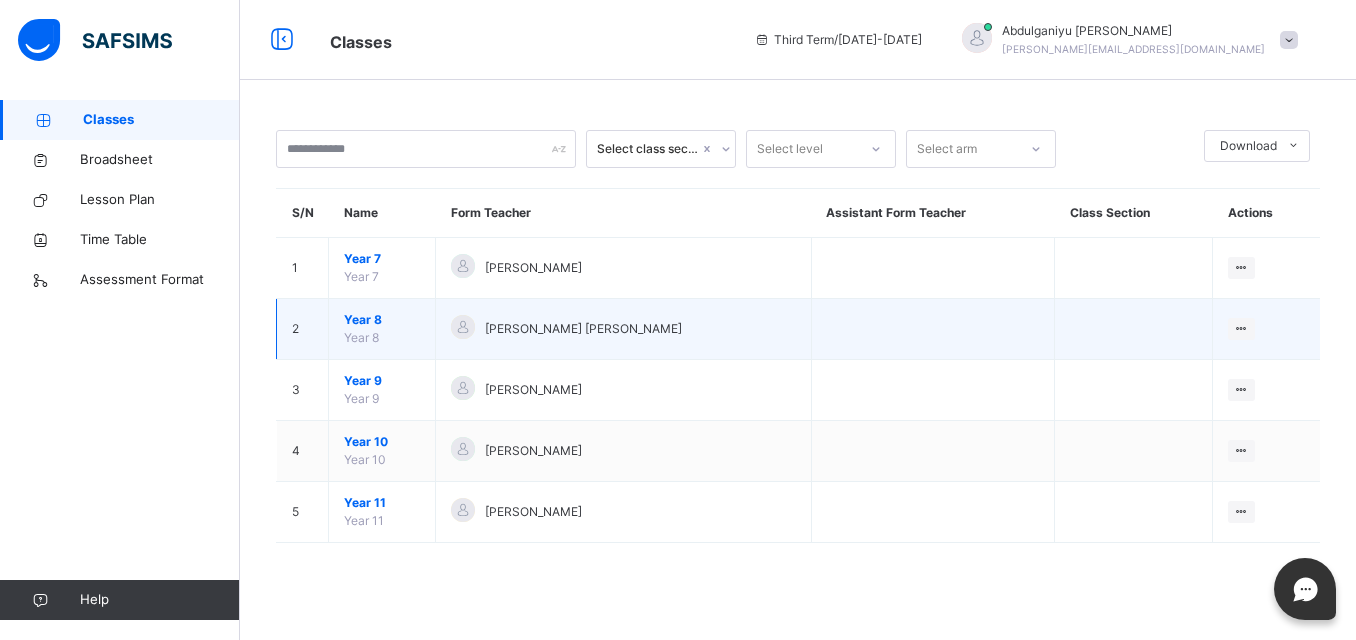 click on "Year 8" at bounding box center [382, 320] 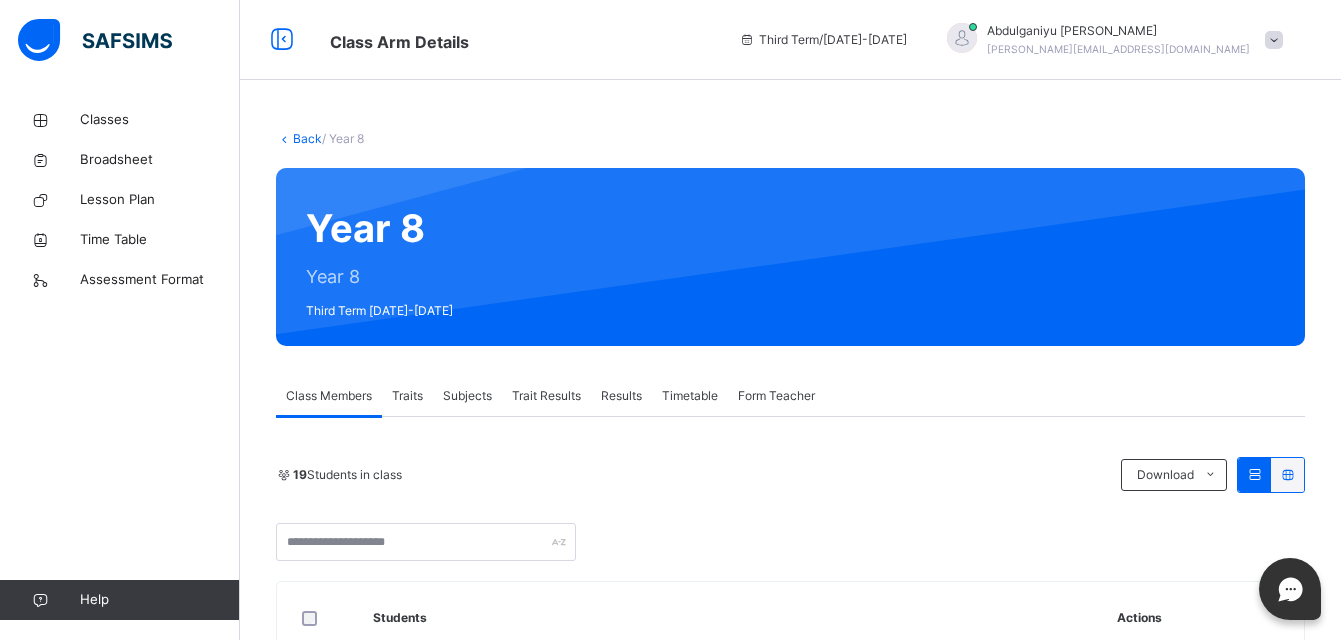 click on "Subjects" at bounding box center (467, 396) 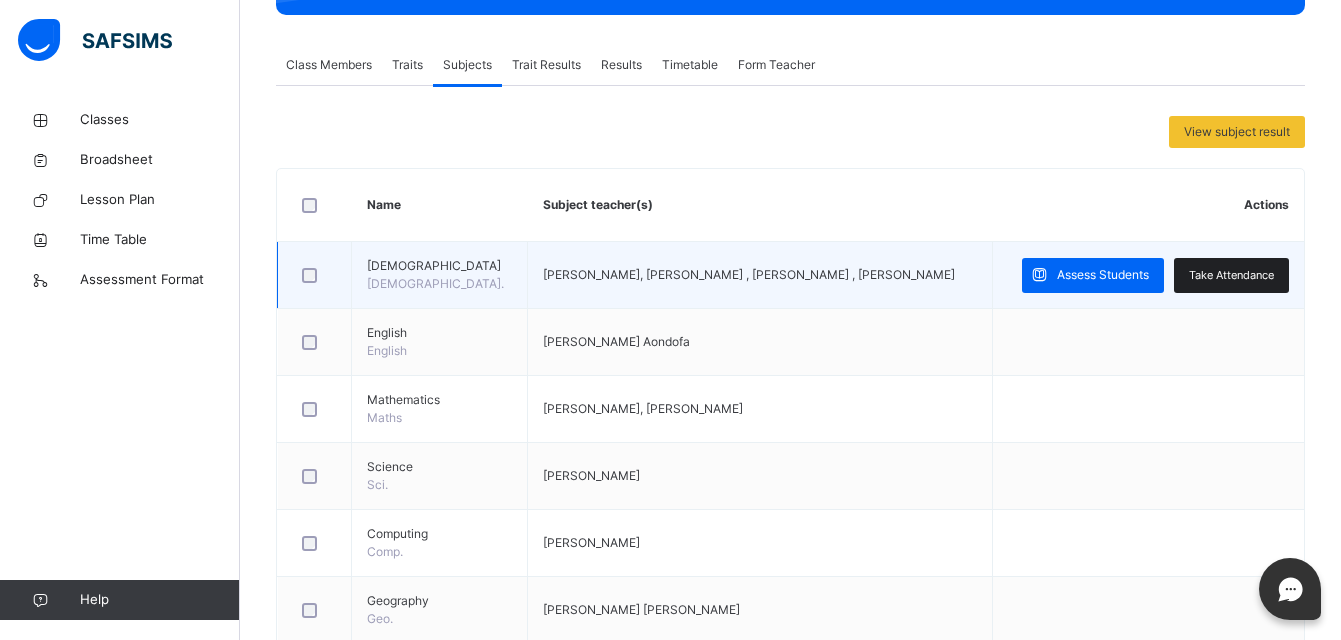 scroll, scrollTop: 337, scrollLeft: 0, axis: vertical 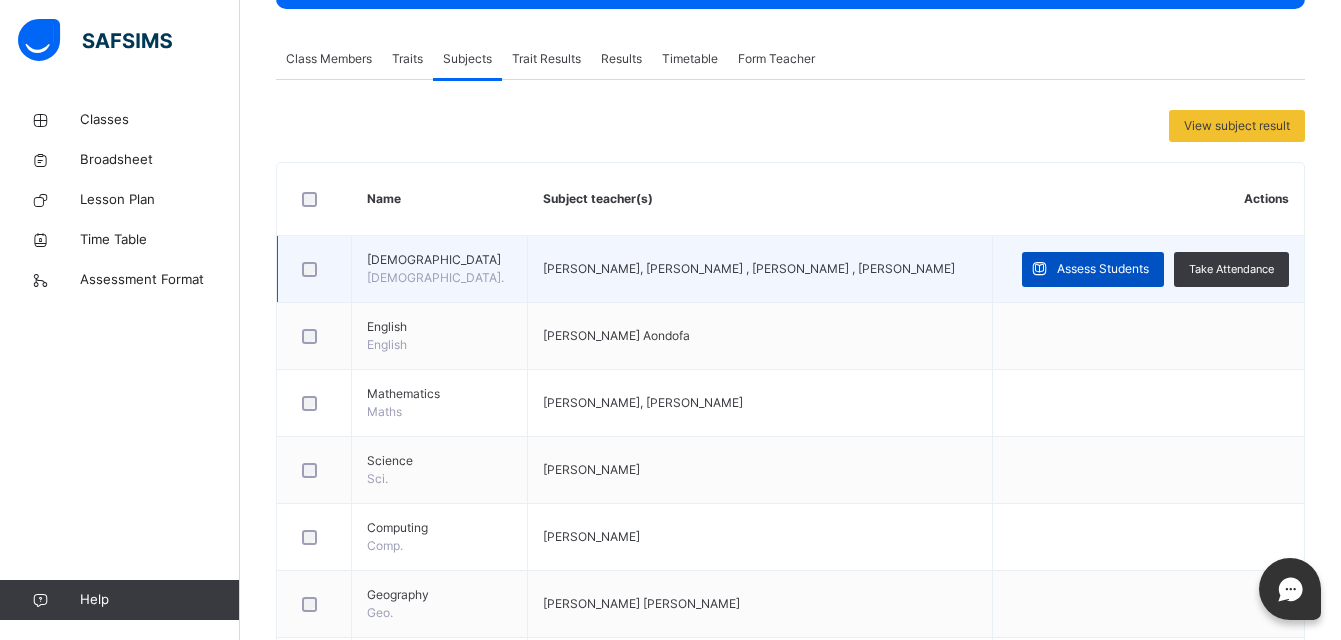 click on "Assess Students" at bounding box center (1103, 269) 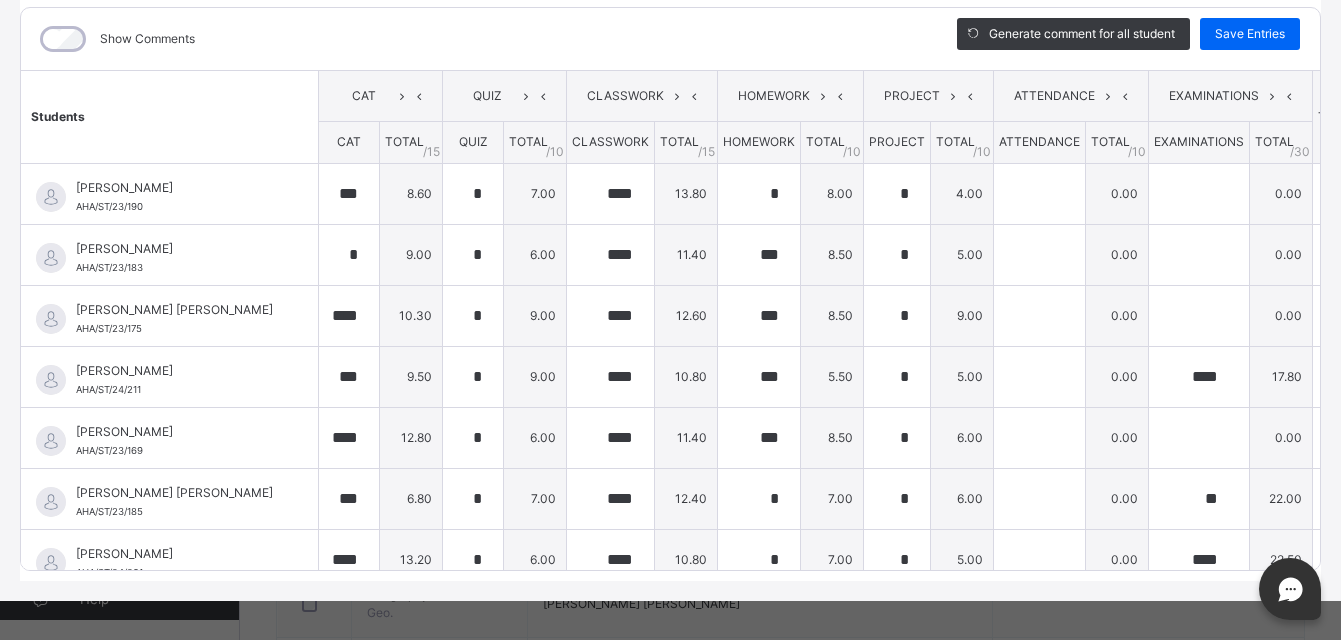 scroll, scrollTop: 286, scrollLeft: 0, axis: vertical 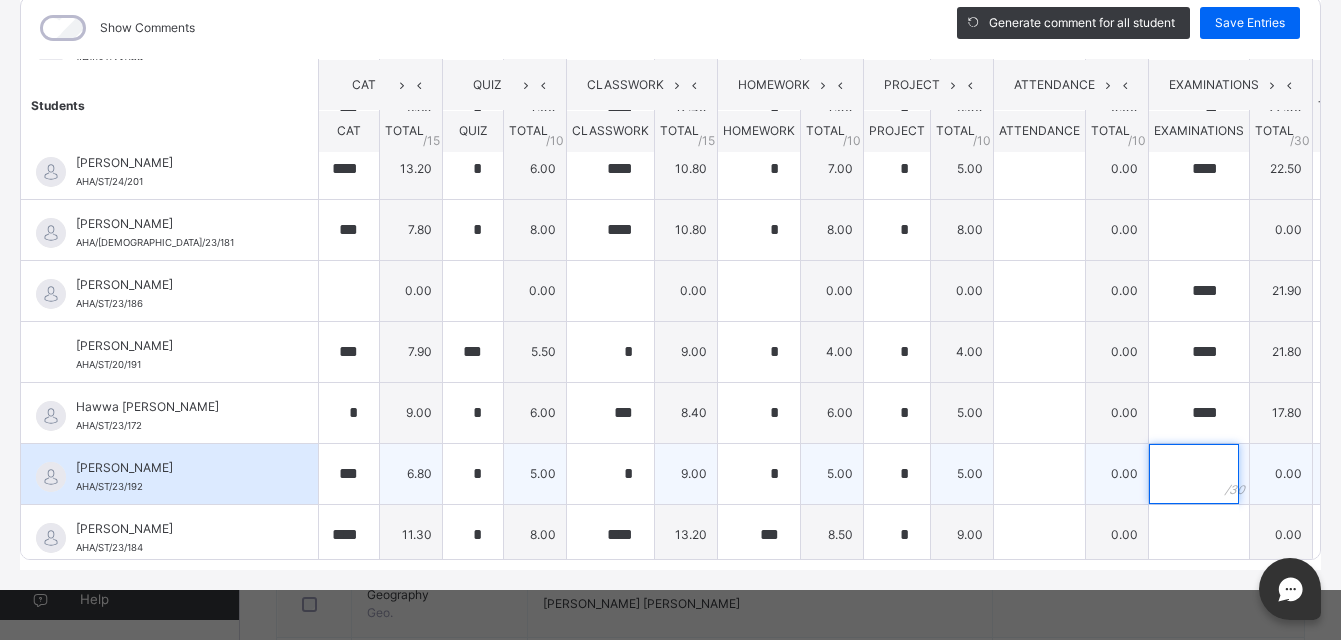 click at bounding box center [1194, 474] 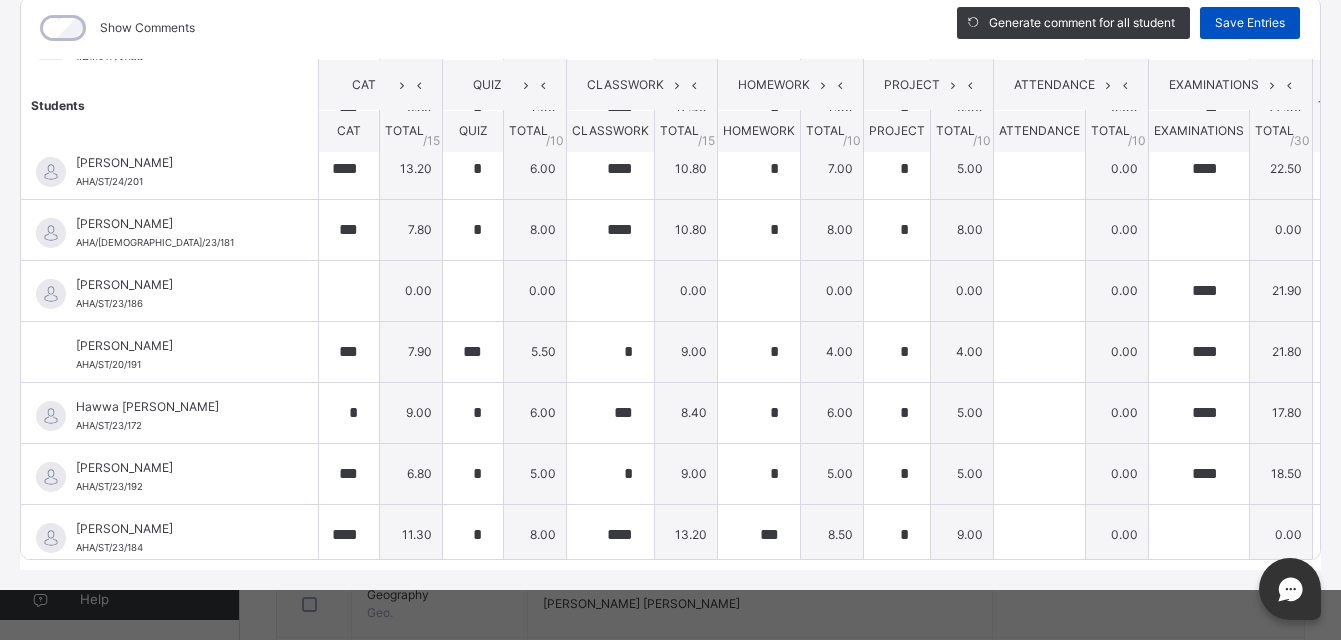 click on "Save Entries" at bounding box center [1250, 23] 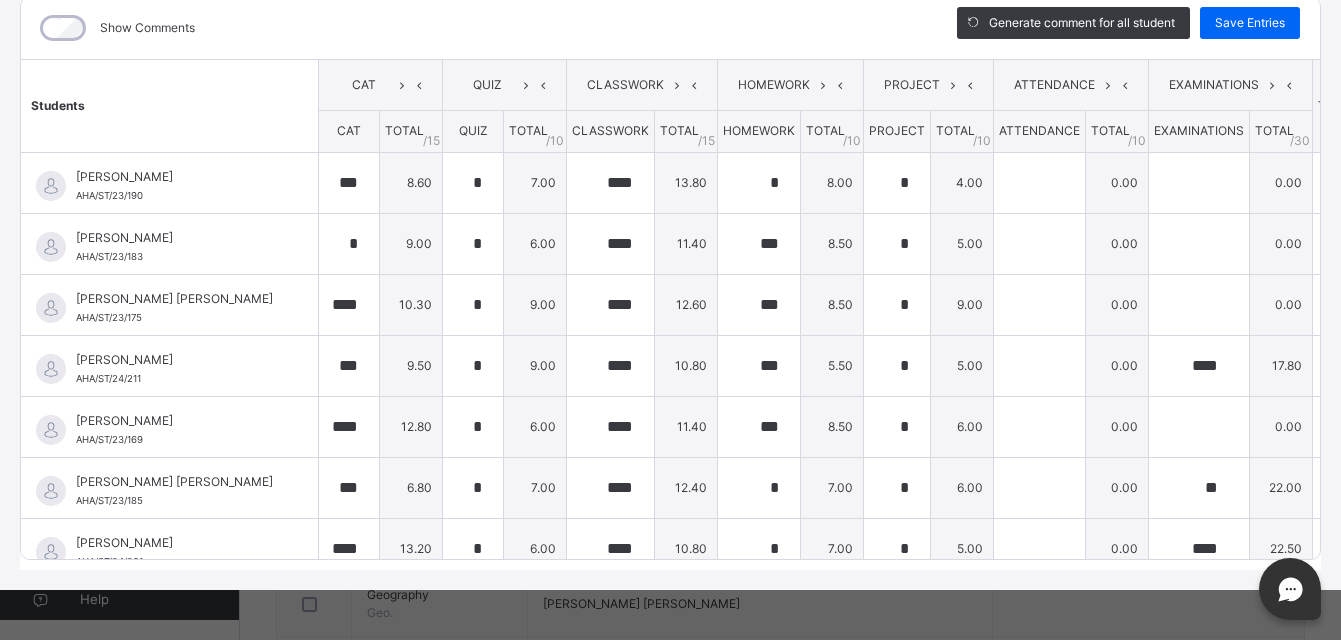 drag, startPoint x: 1305, startPoint y: 118, endPoint x: 1311, endPoint y: 84, distance: 34.525352 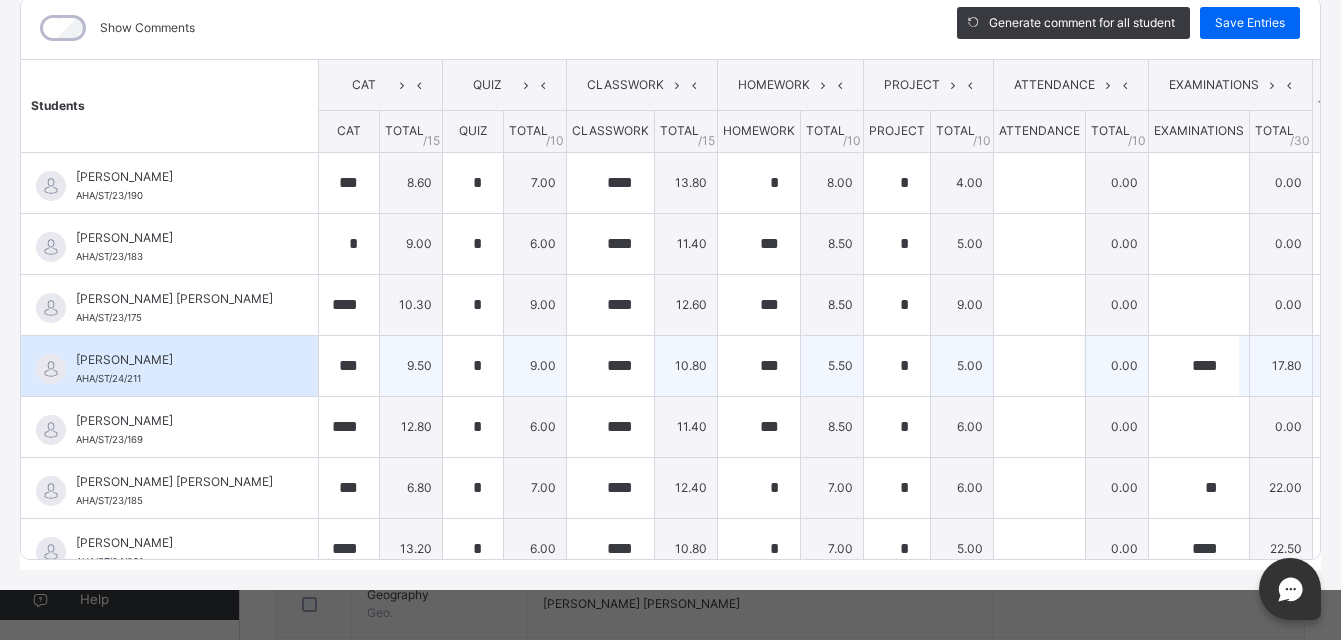 scroll, scrollTop: 0, scrollLeft: 22, axis: horizontal 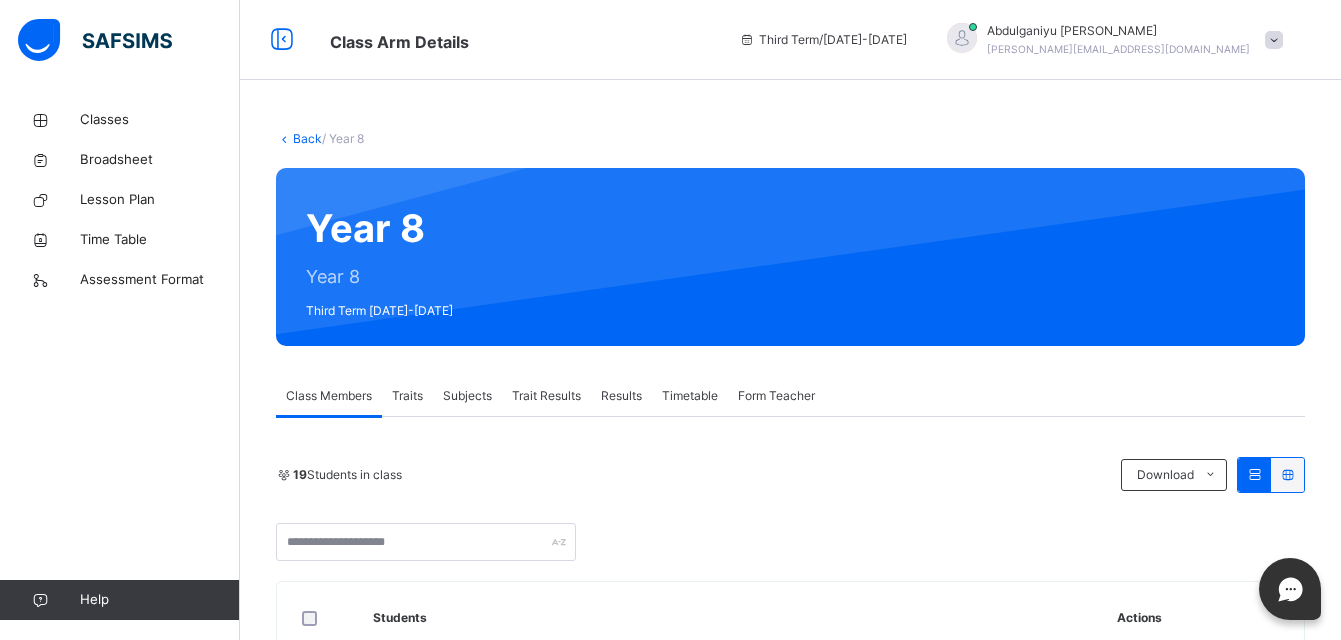 click on "Subjects" at bounding box center (467, 396) 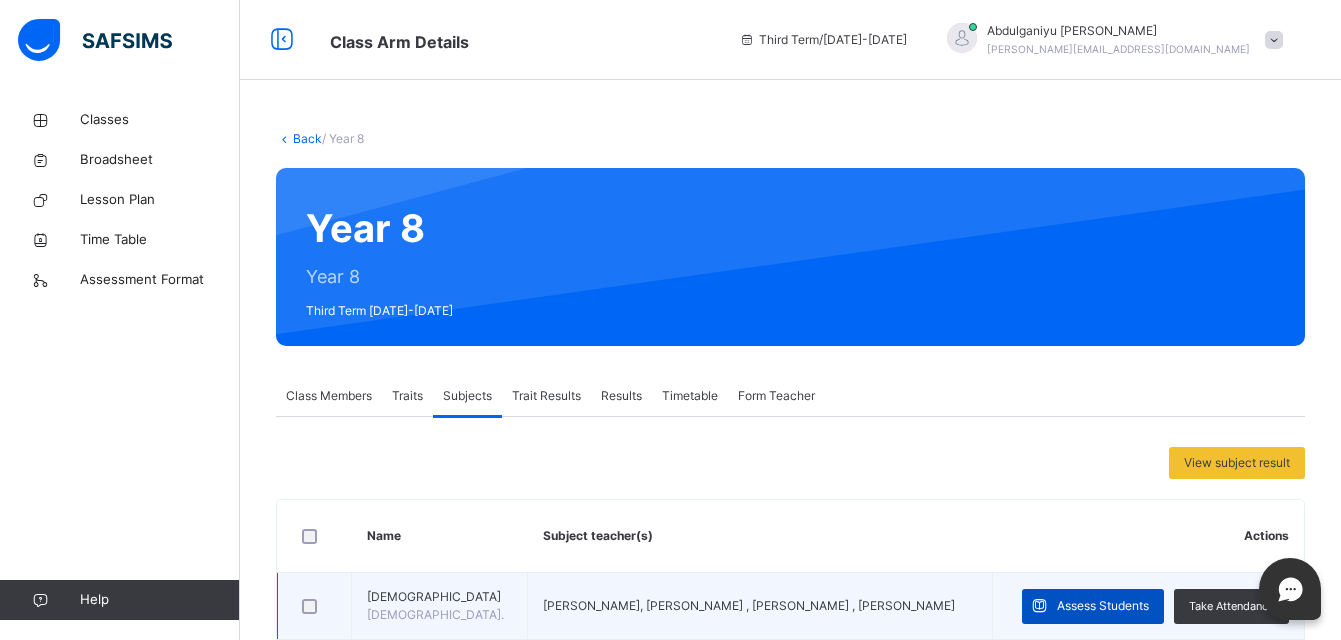 click on "Assess Students" at bounding box center [1103, 606] 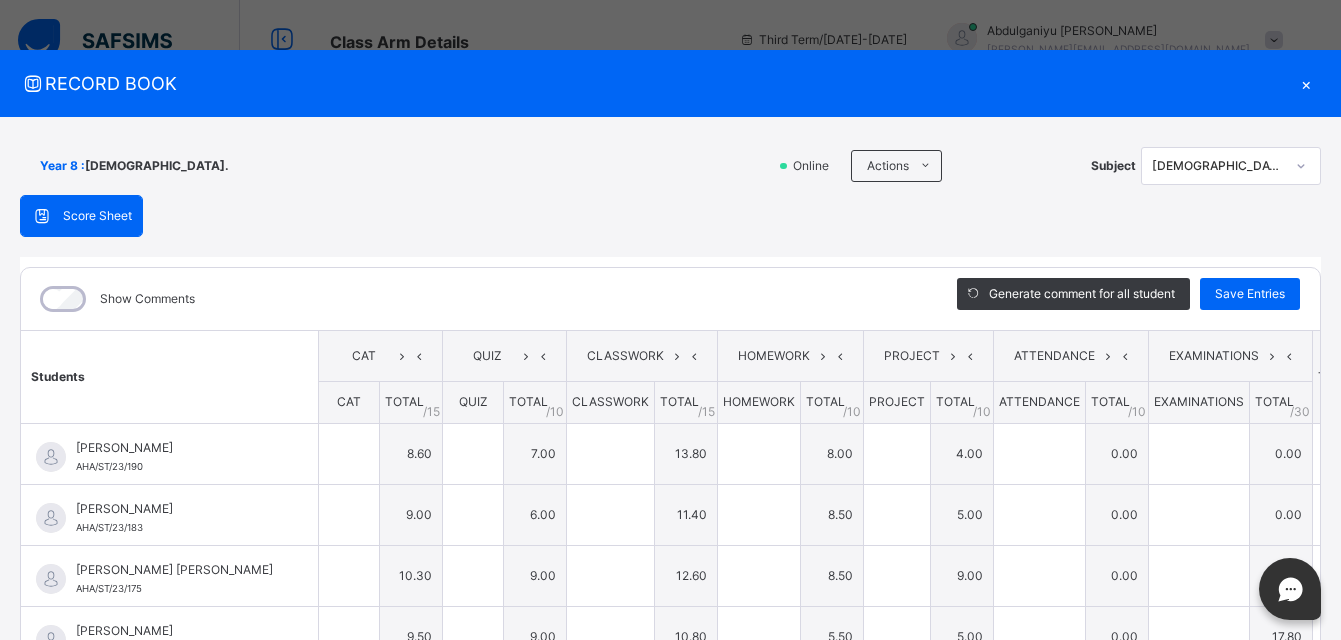 type on "***" 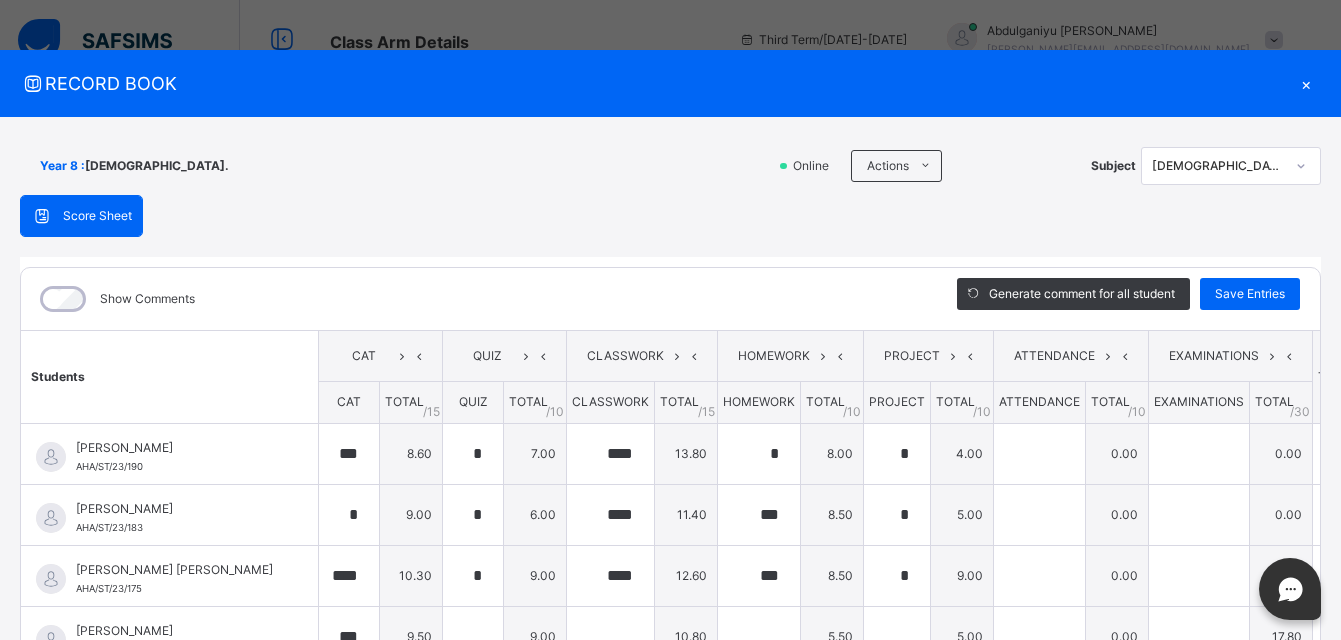 type on "*" 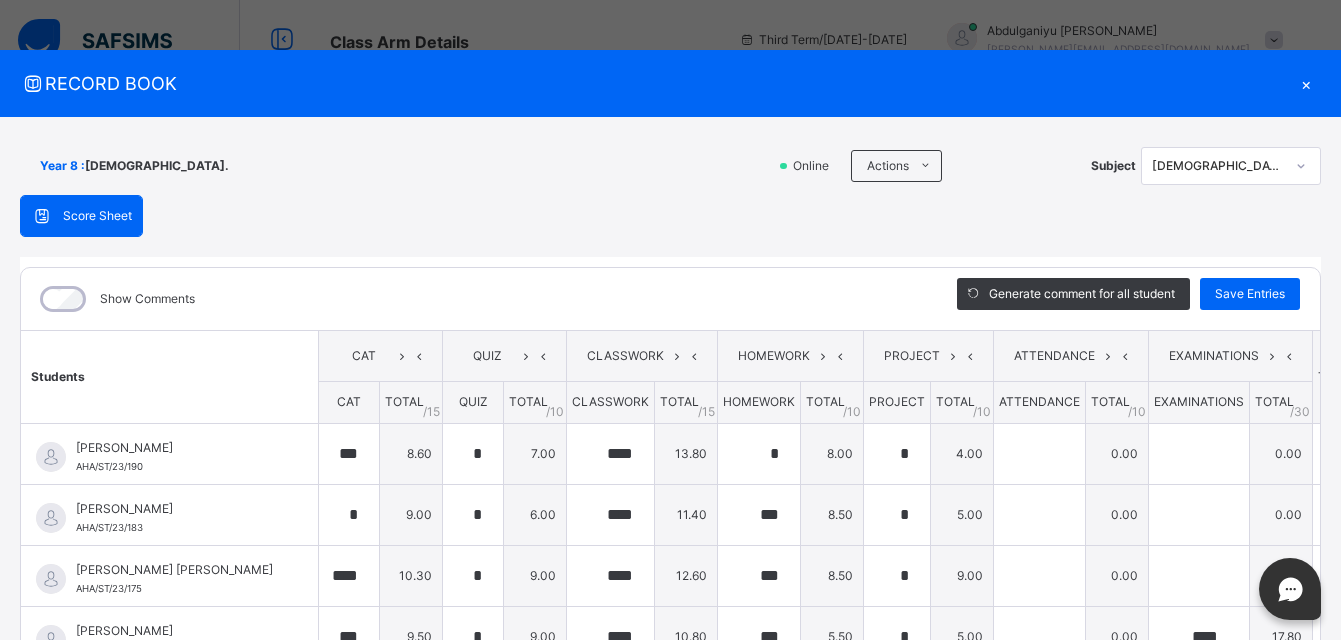 type on "***" 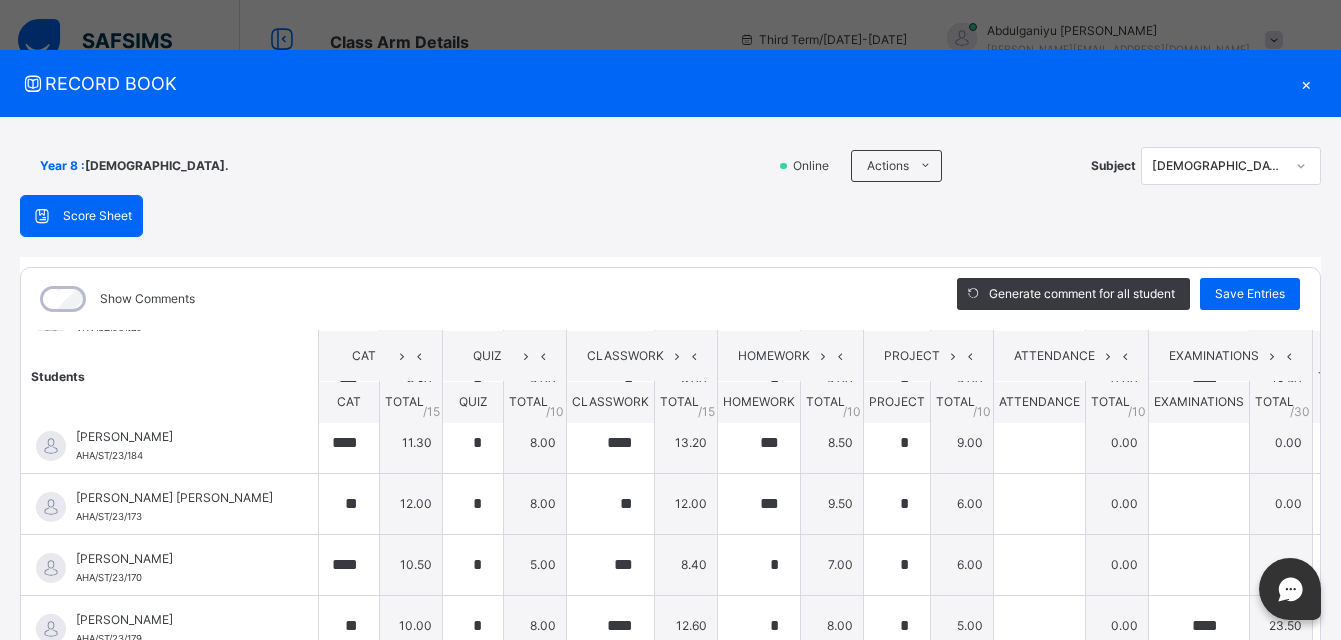 scroll, scrollTop: 746, scrollLeft: 0, axis: vertical 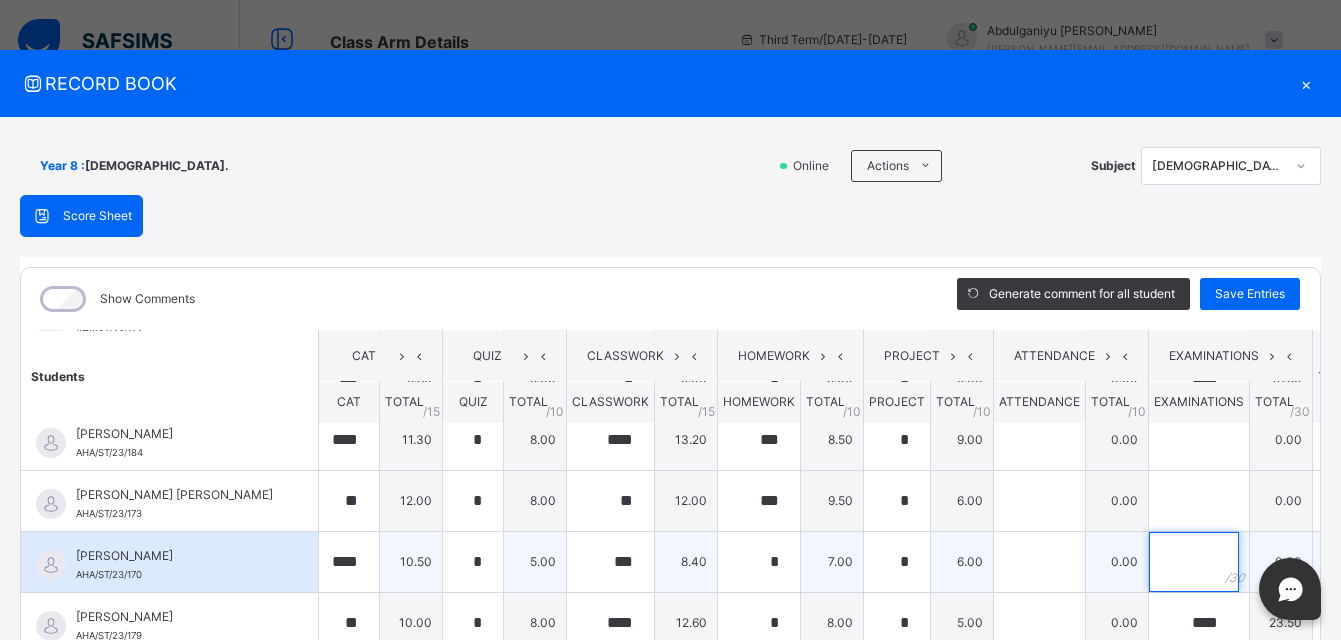 click at bounding box center (1194, 562) 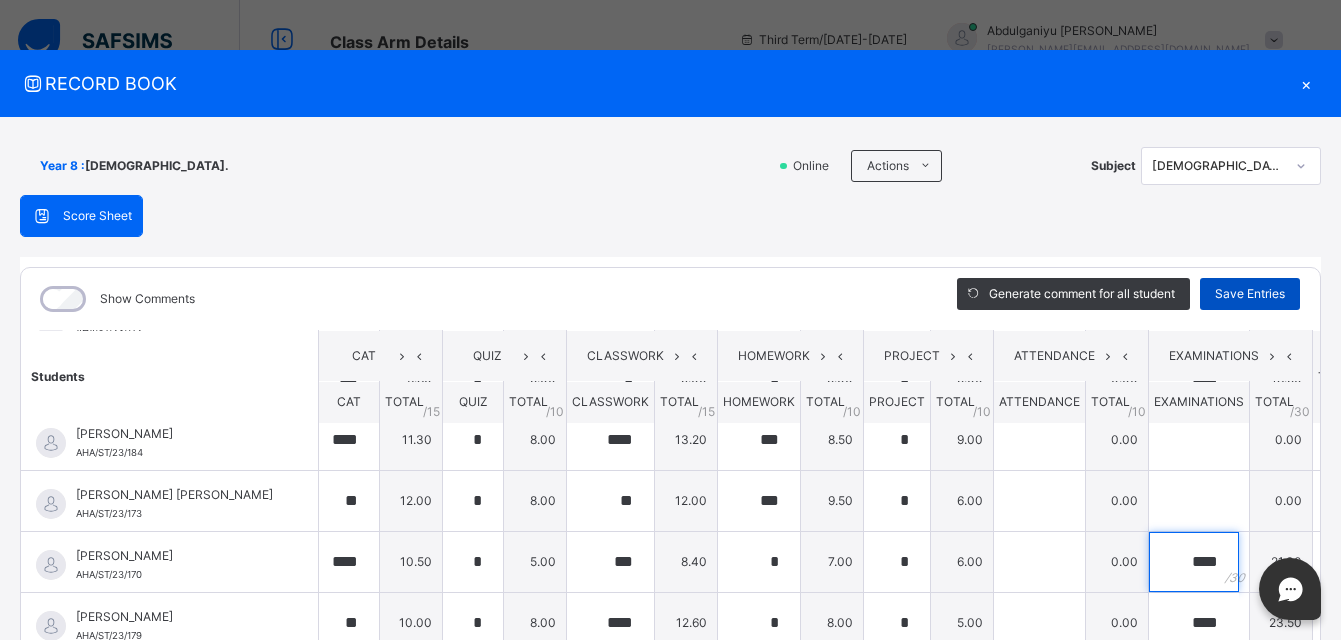 type on "****" 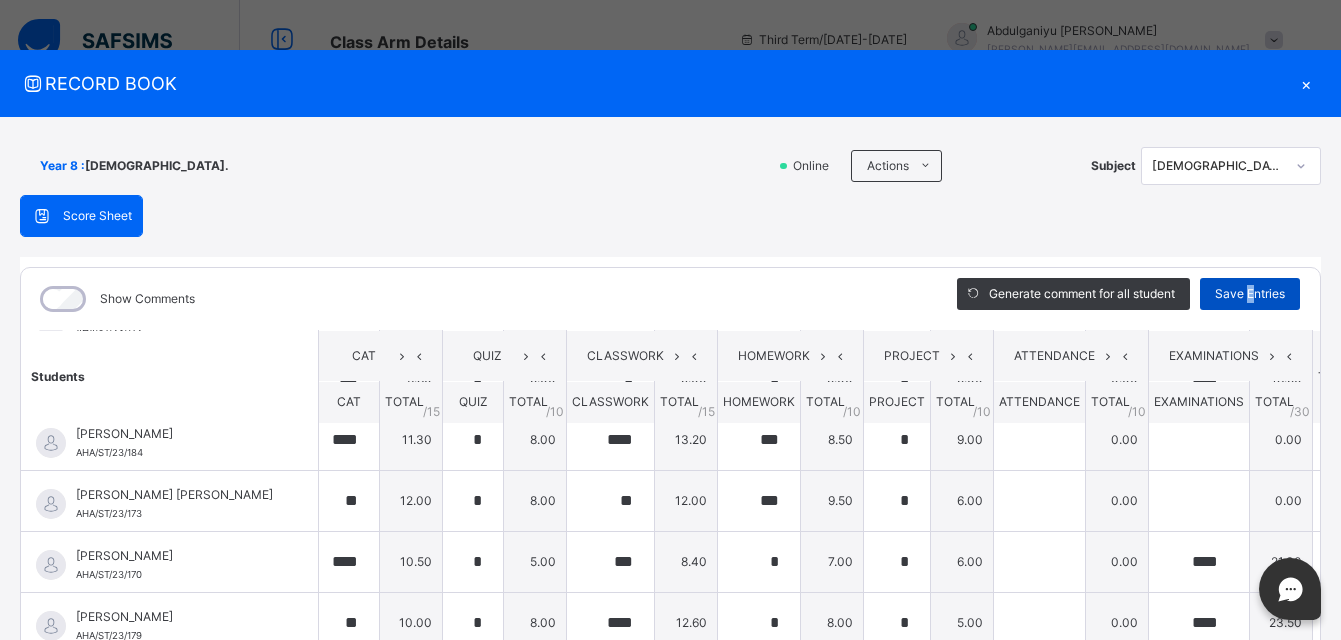 click on "Save Entries" at bounding box center (1250, 294) 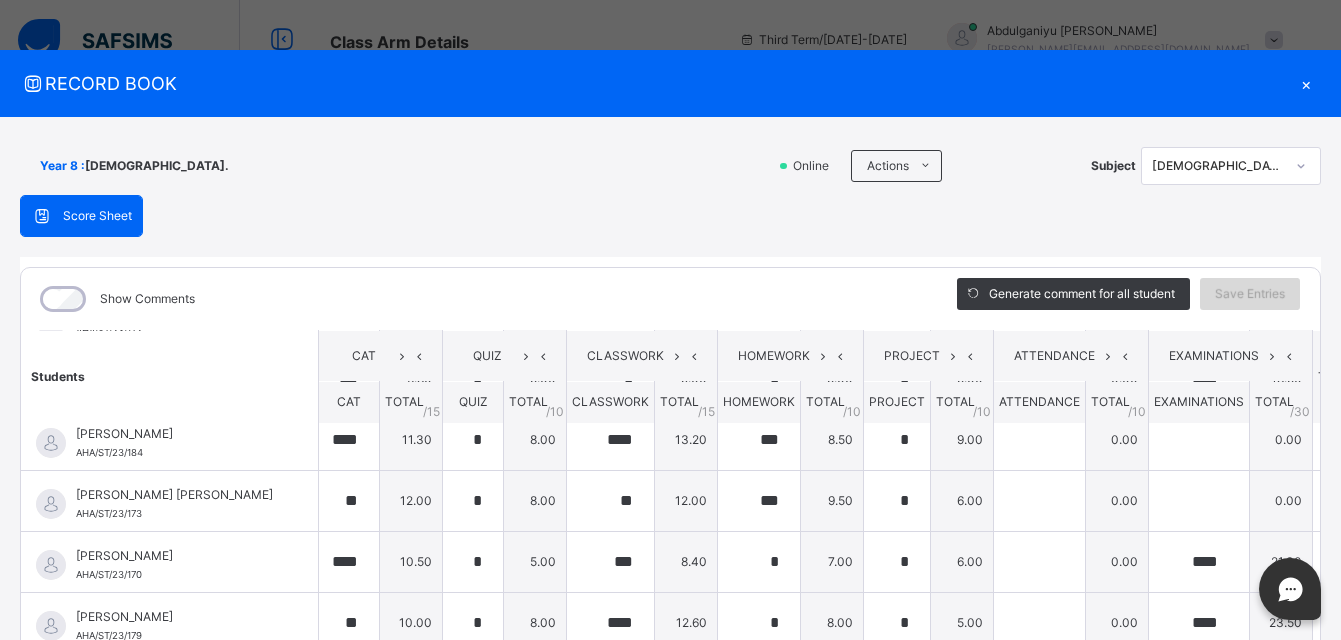 click on "Save Entries" at bounding box center [1250, 294] 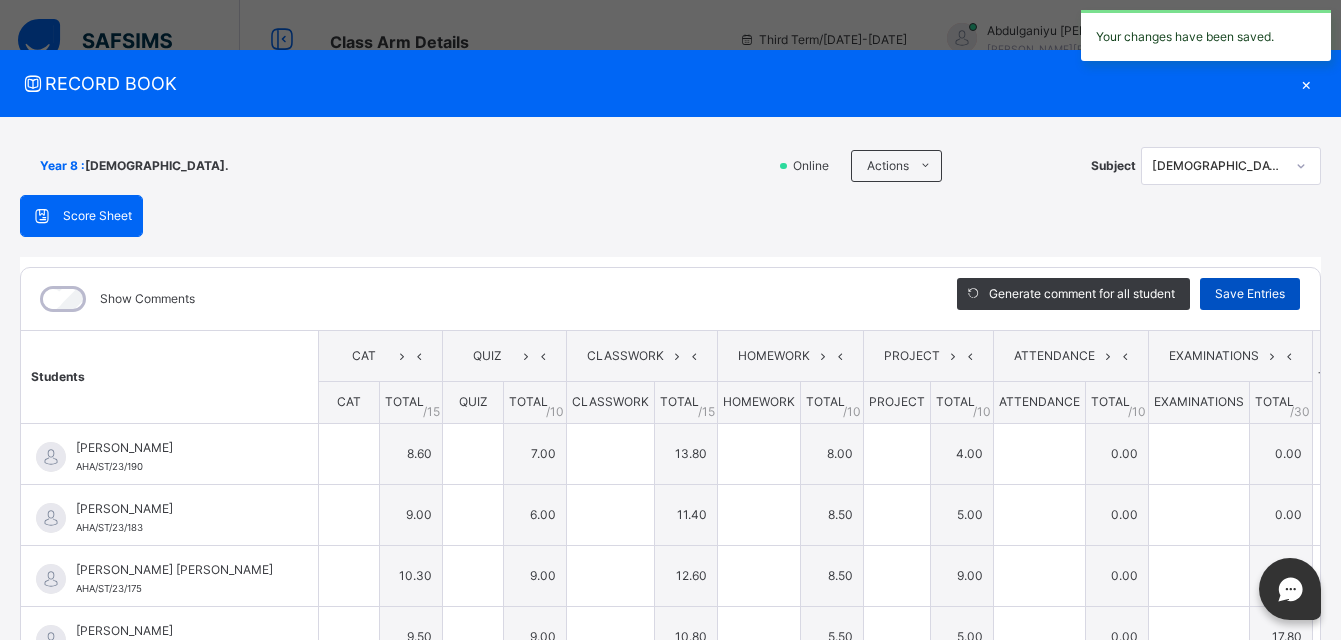 type on "***" 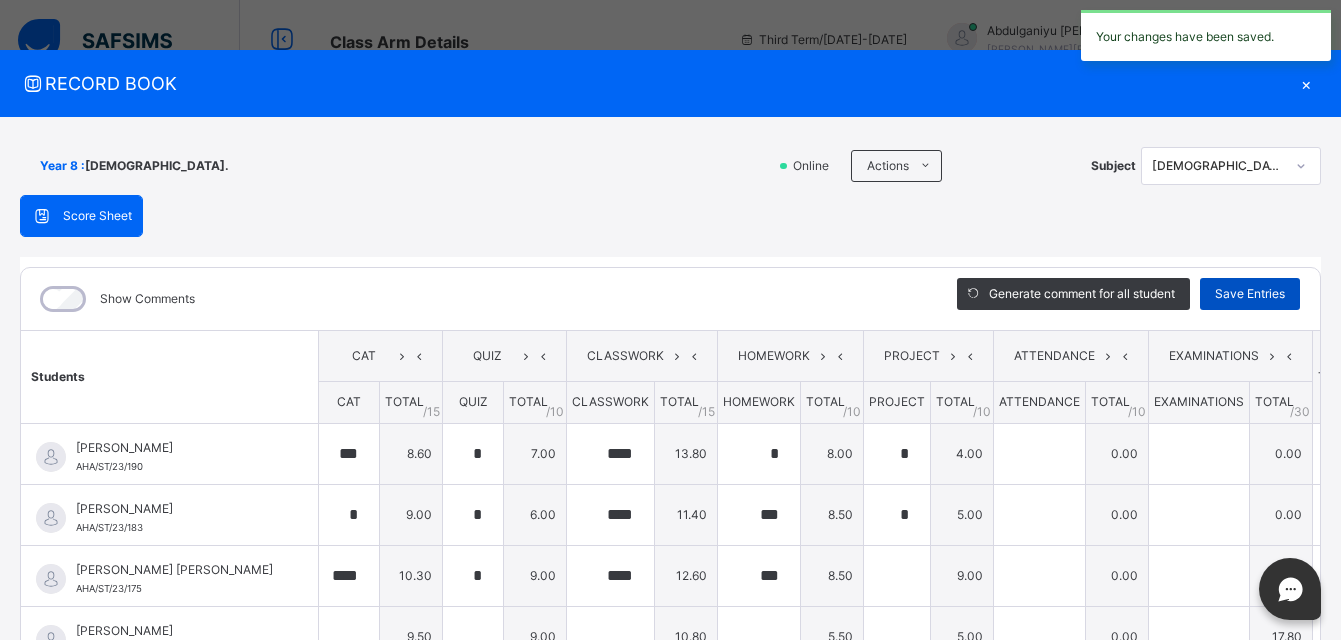 type on "*" 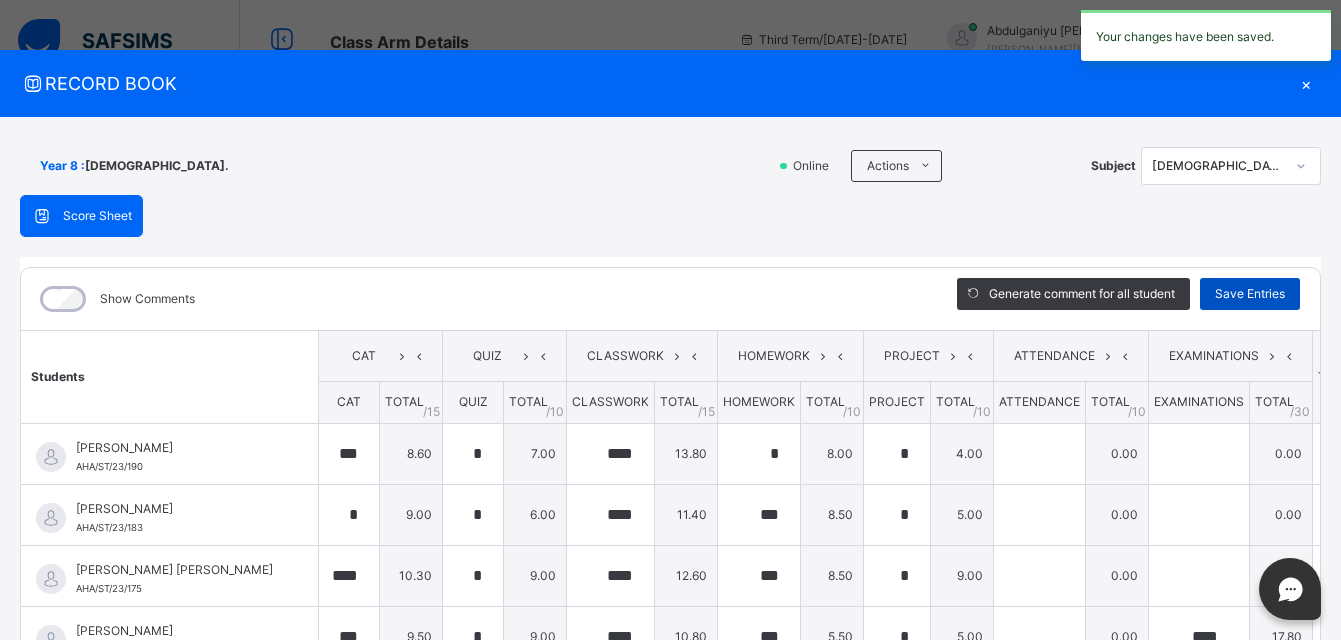 type on "*" 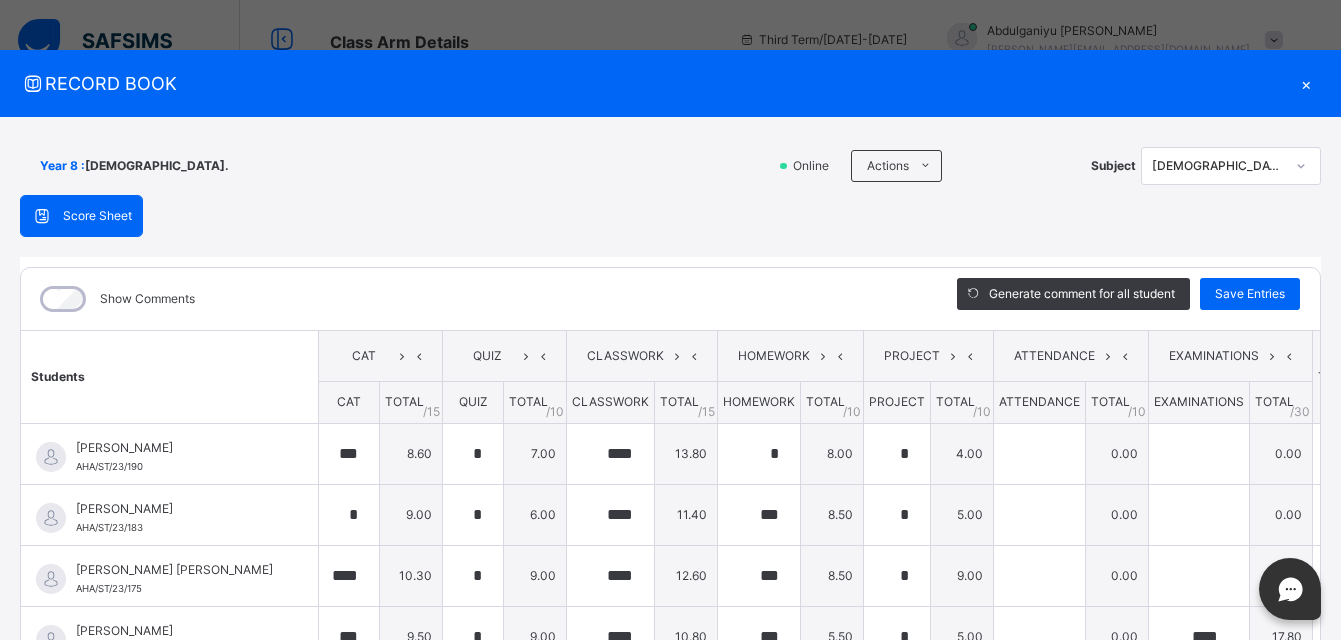 click on "×" at bounding box center (1306, 83) 